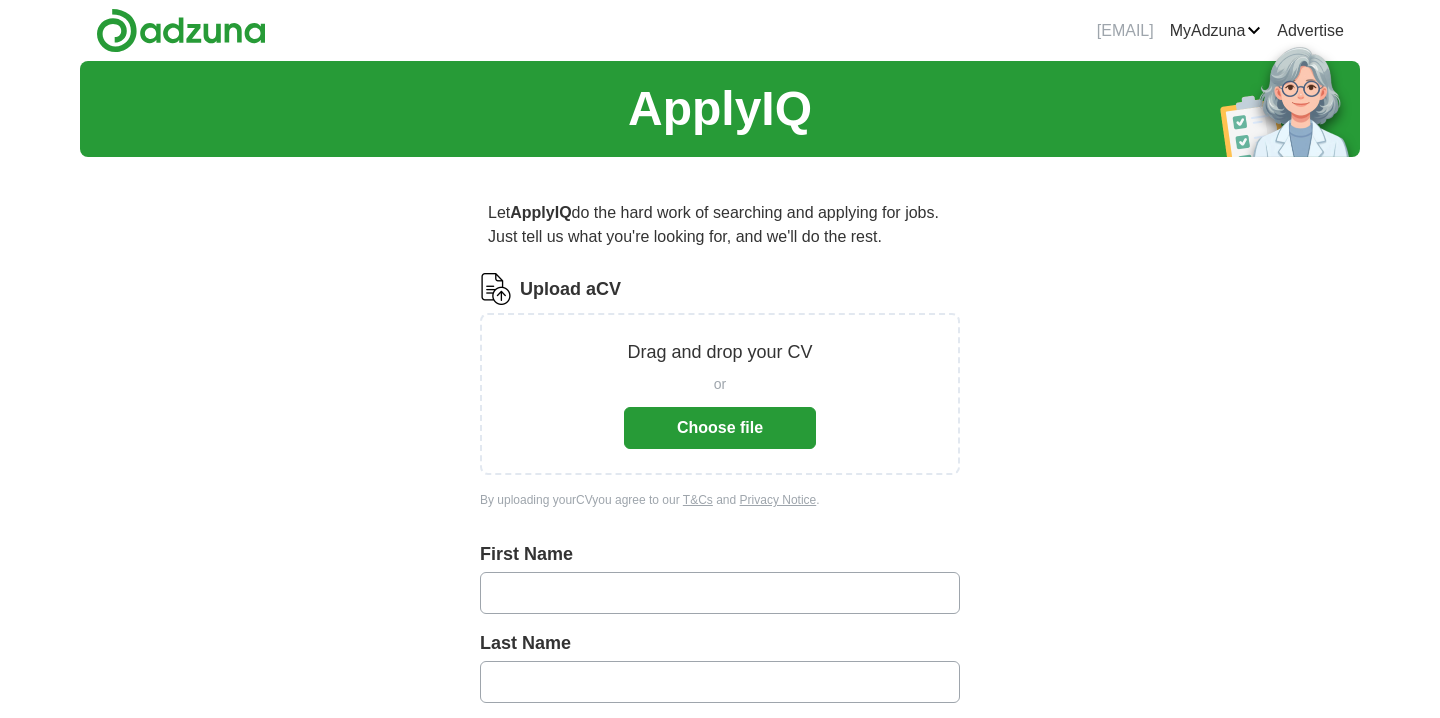 scroll, scrollTop: 0, scrollLeft: 0, axis: both 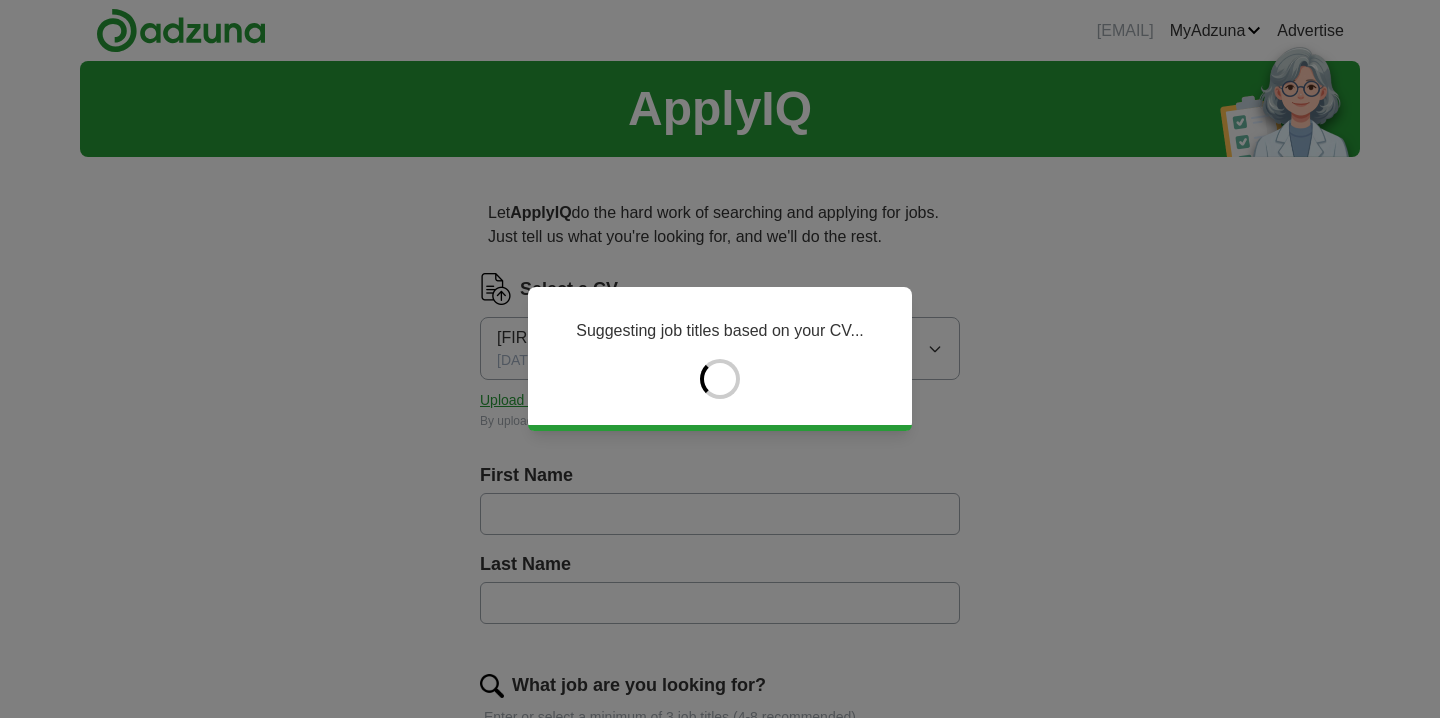 type on "*****" 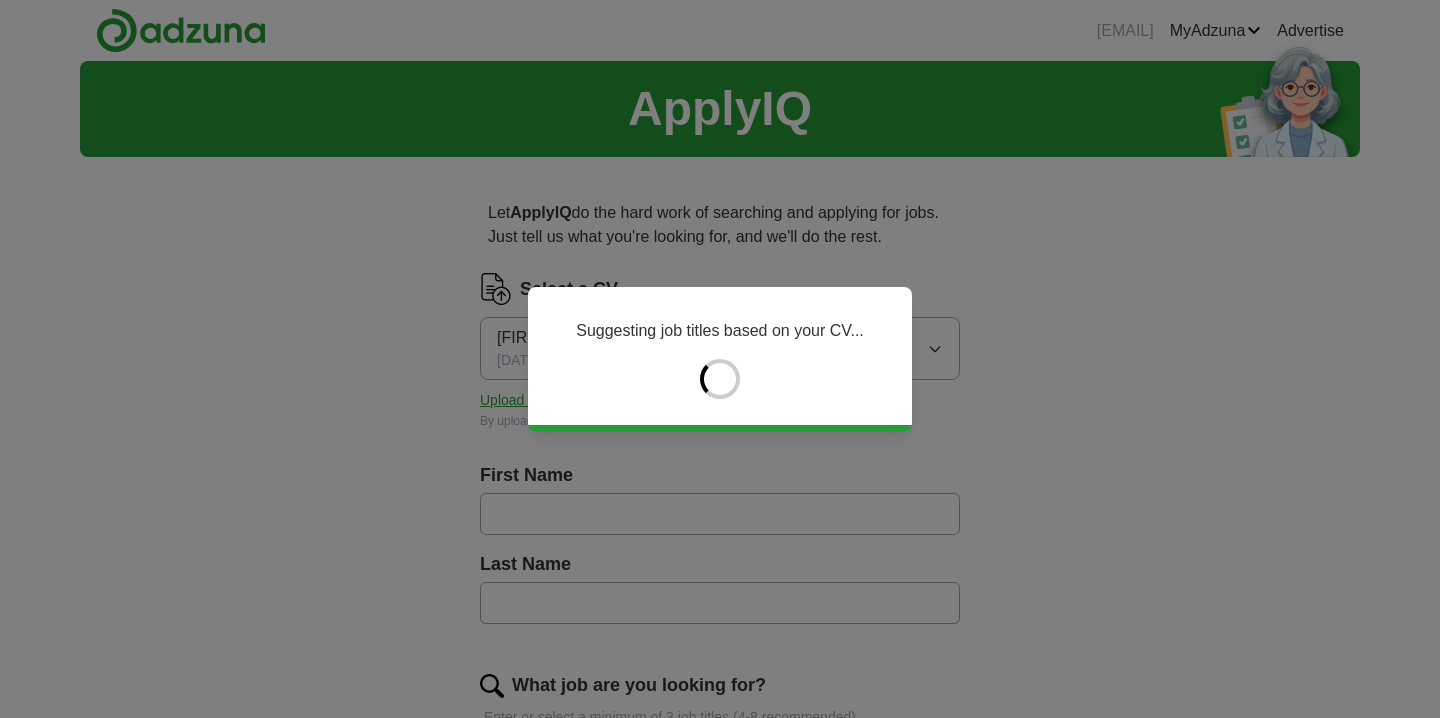 type on "*********" 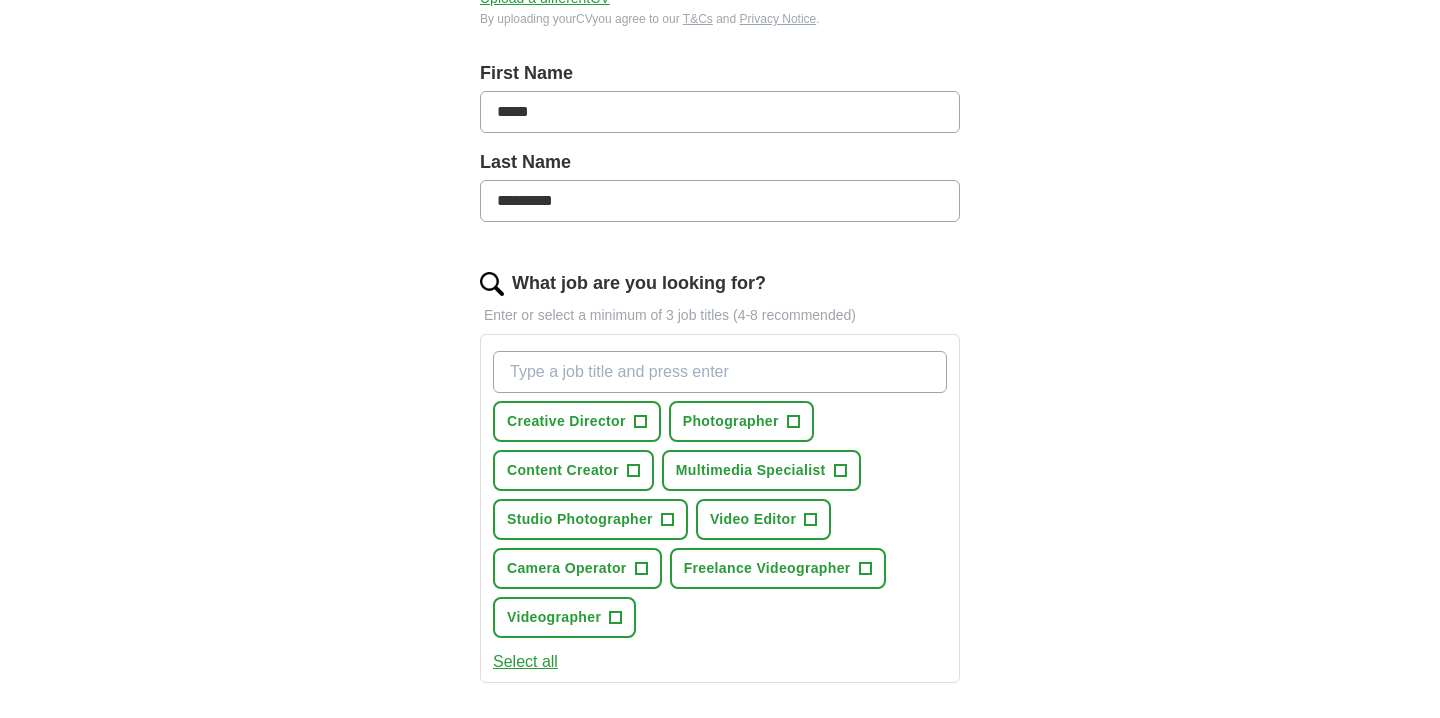 scroll, scrollTop: 76, scrollLeft: 0, axis: vertical 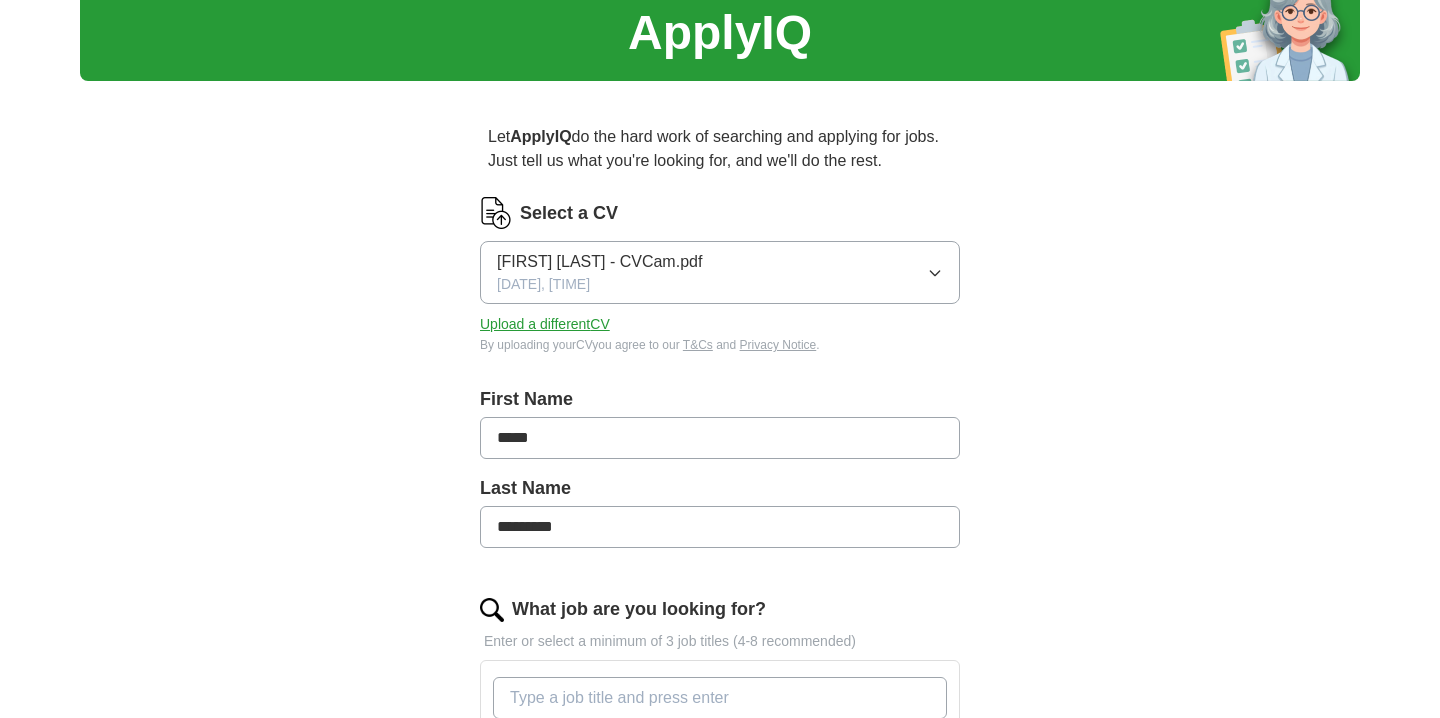 click 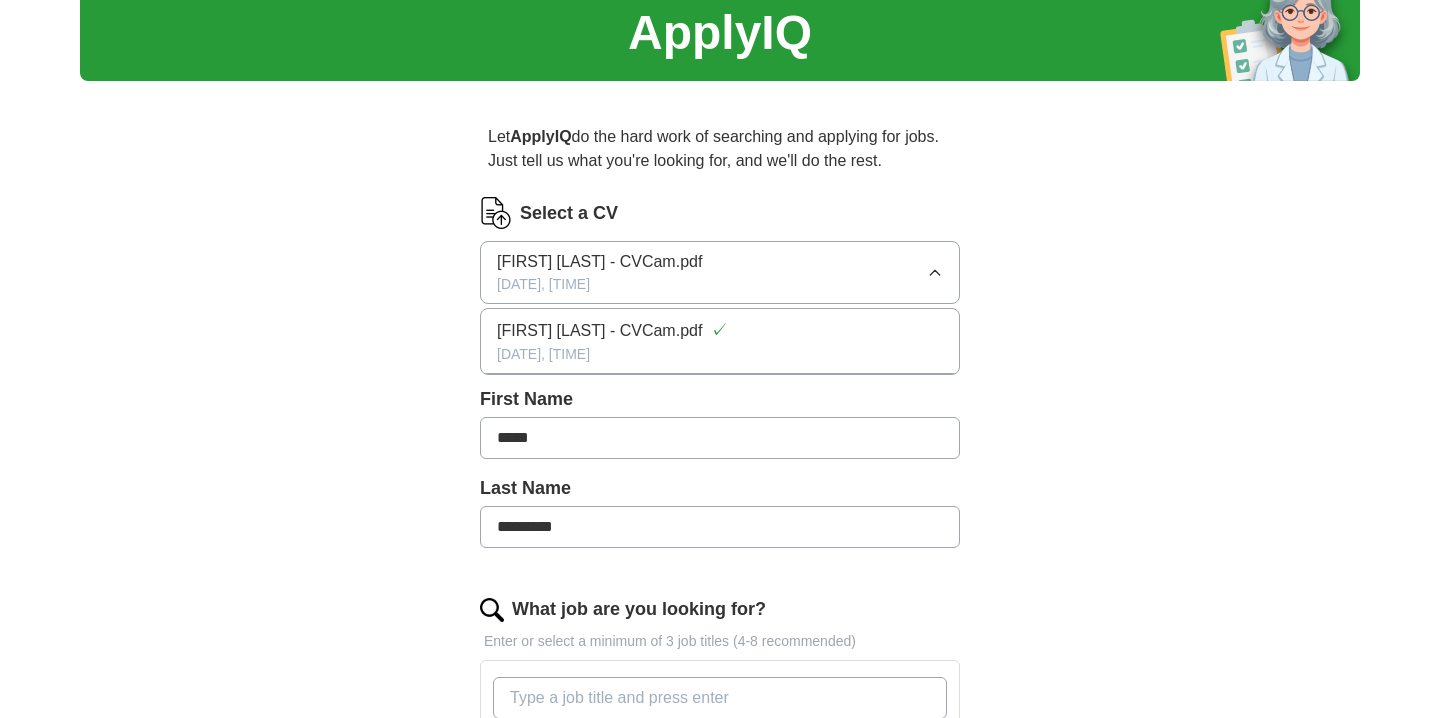 click on "ApplyIQ Let  ApplyIQ  do the hard work of searching and applying for jobs. Just tell us what you're looking for, and we'll do the rest. Select a CV [FIRST] [LAST] - CVCam.pdf [DATE], [TIME] [FIRST] [LAST] - CVCam.pdf ✓ [DATE], [TIME] Upload a different  CV By uploading your  CV  you agree to our   T&Cs   and   Privacy Notice . First Name ***** Last Name ********* What job are you looking for? Enter or select a minimum of 3 job titles (4-8 recommended) Creative Director + Photographer + Content Creator + Multimedia Specialist + Studio Photographer + Video Editor + Camera Operator + Freelance Videographer + Videographer + Select all Where do you want to work? 25 mile radius What's your minimum salary? No minimum salary set £ 20 k £ 100 k+ Start applying for jobs By registering, you consent to us applying to suitable jobs for you" at bounding box center (720, 763) 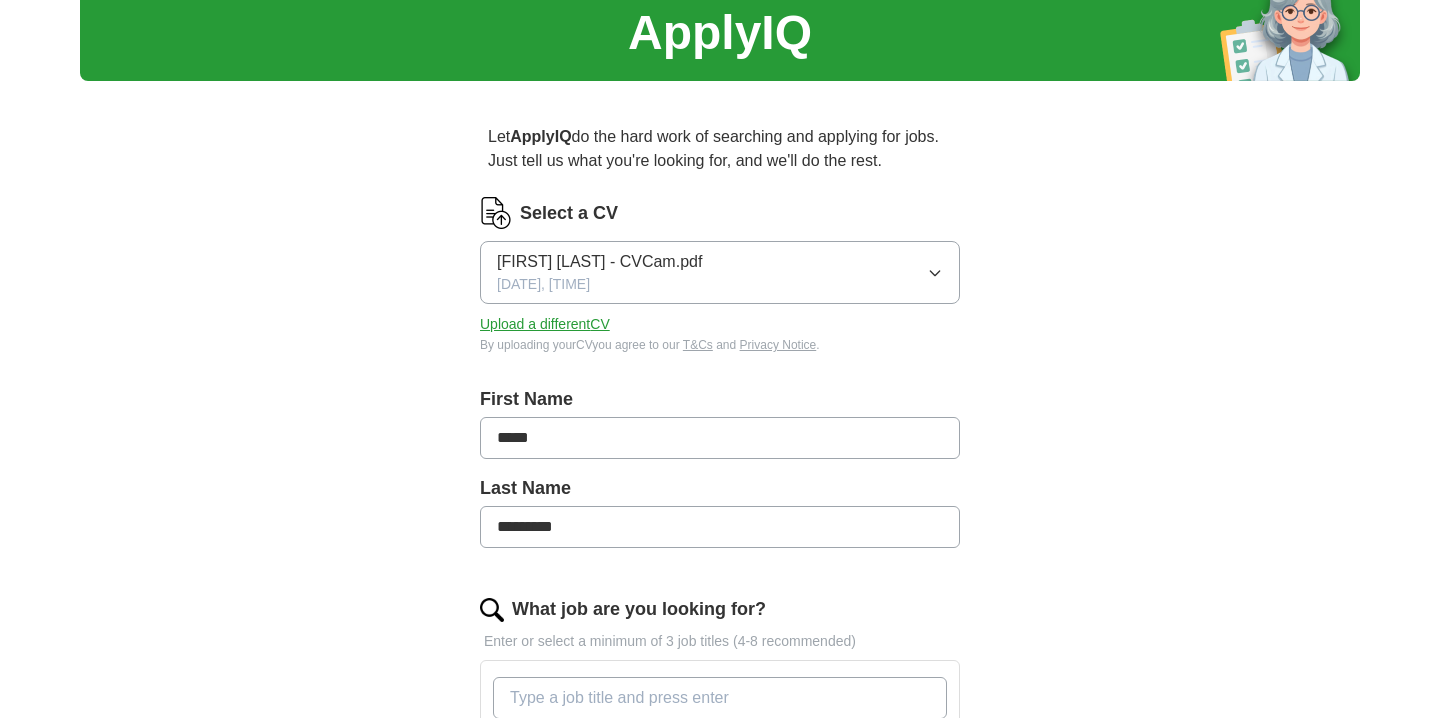 click on "Upload a different  CV" at bounding box center (545, 324) 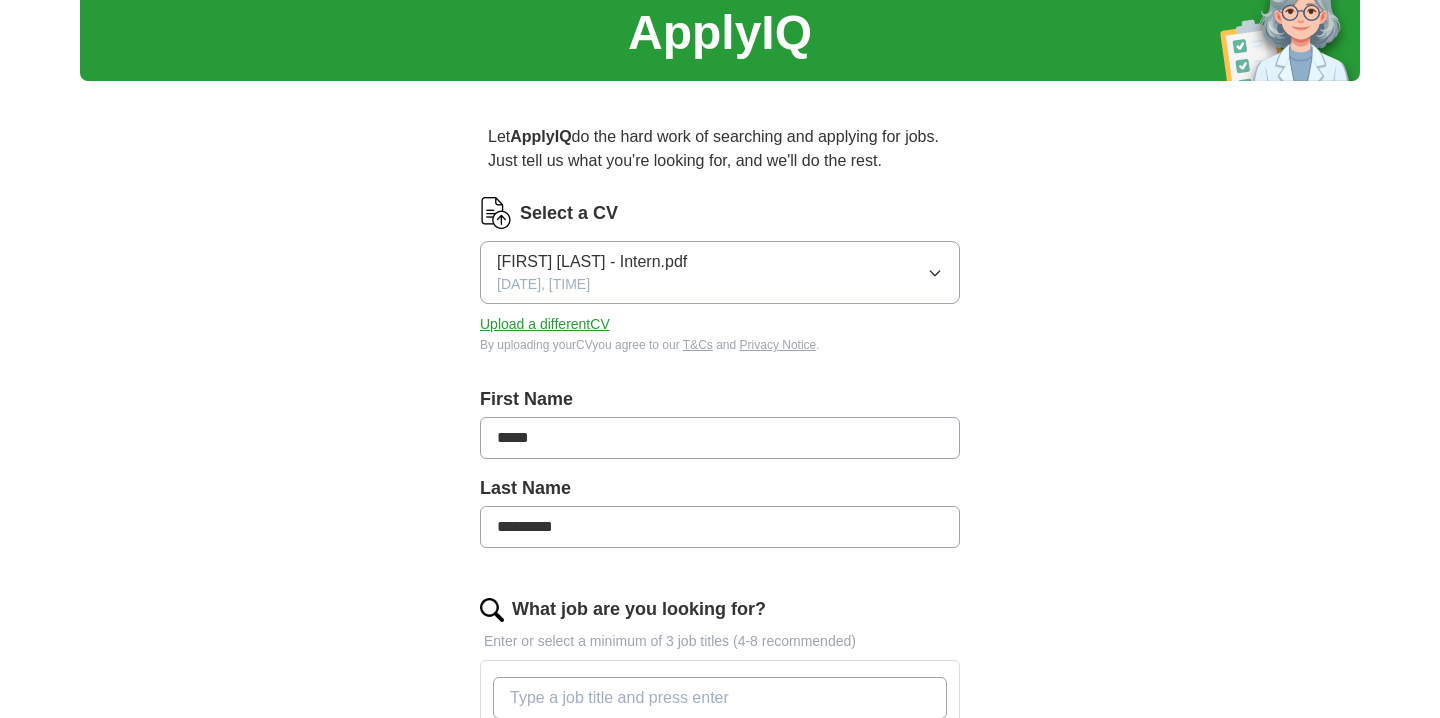 click on "ApplyIQ Let  ApplyIQ  do the hard work of searching and applying for jobs. Just tell us what you're looking for, and we'll do the rest. Select a CV [FIRST] [LAST] - Intern.pdf [DATE], [TIME] Upload a different  CV By uploading your  CV  you agree to our   T&Cs   and   Privacy Notice . First Name ***** Last Name ********* What job are you looking for? Enter or select a minimum of 3 job titles (4-8 recommended) Junior Photographer + Digital Media Specialist + Photographer + Videographer + Junior Videographer + Content Creator + Media Production Assistant + Exhibition Designer + Select all Where do you want to work? 25 mile radius What's your minimum salary? No minimum salary set £ 20 k £ 100 k+ Start applying for jobs By registering, you consent to us applying to suitable jobs for you" at bounding box center (720, 739) 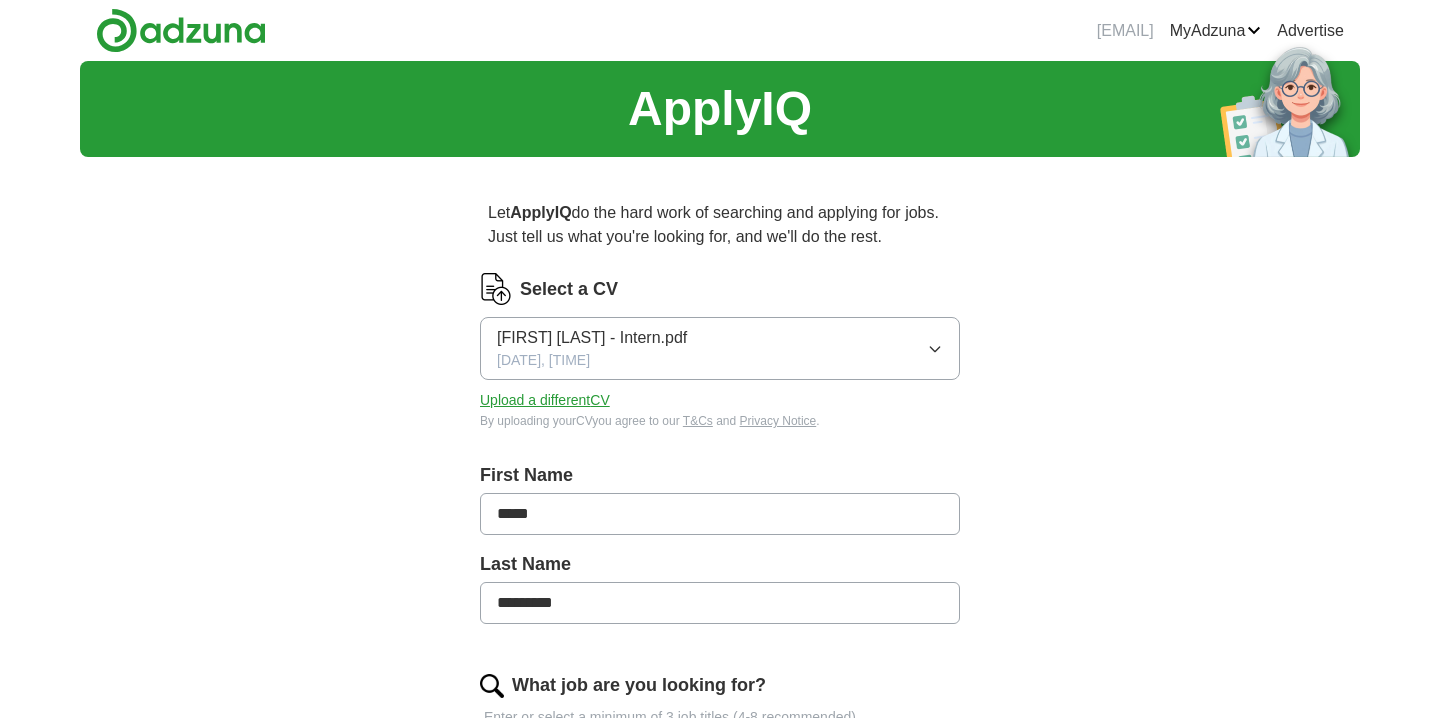 scroll, scrollTop: 576, scrollLeft: 0, axis: vertical 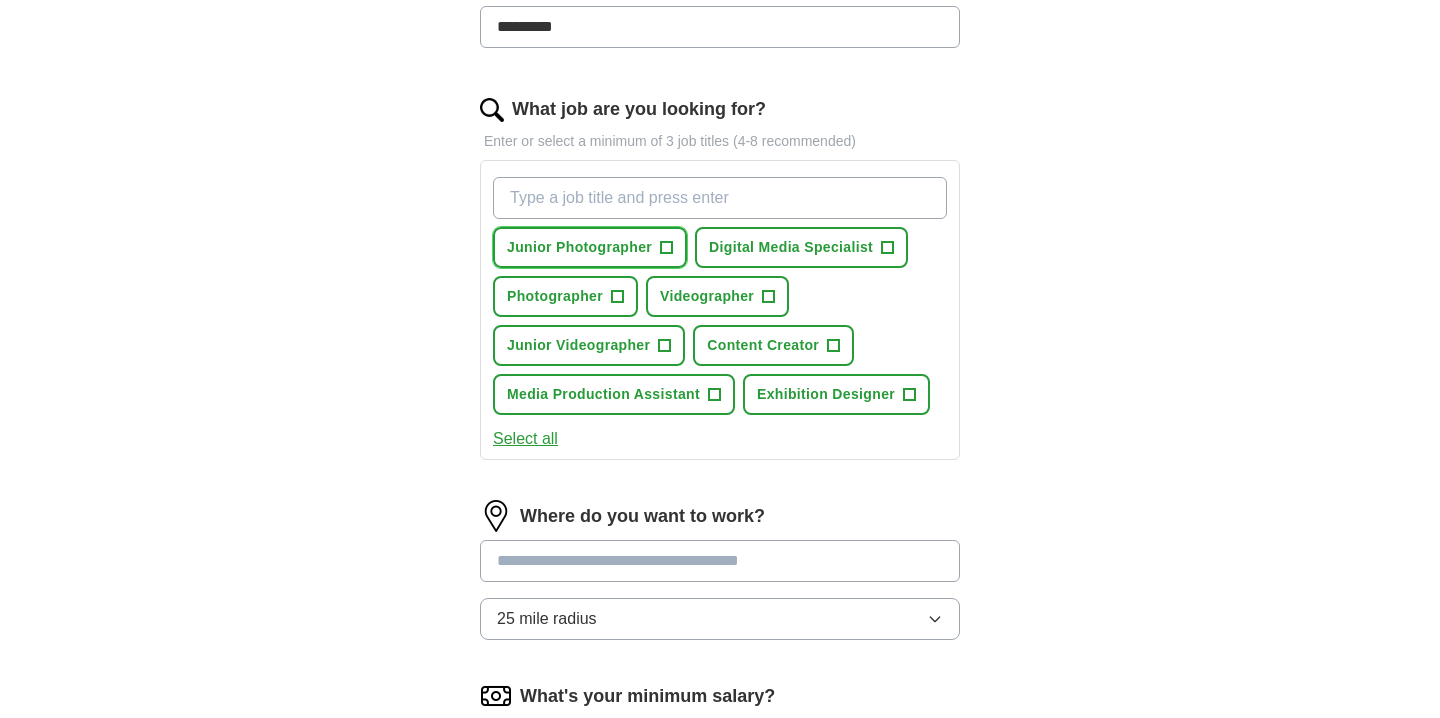 click on "+" at bounding box center (667, 248) 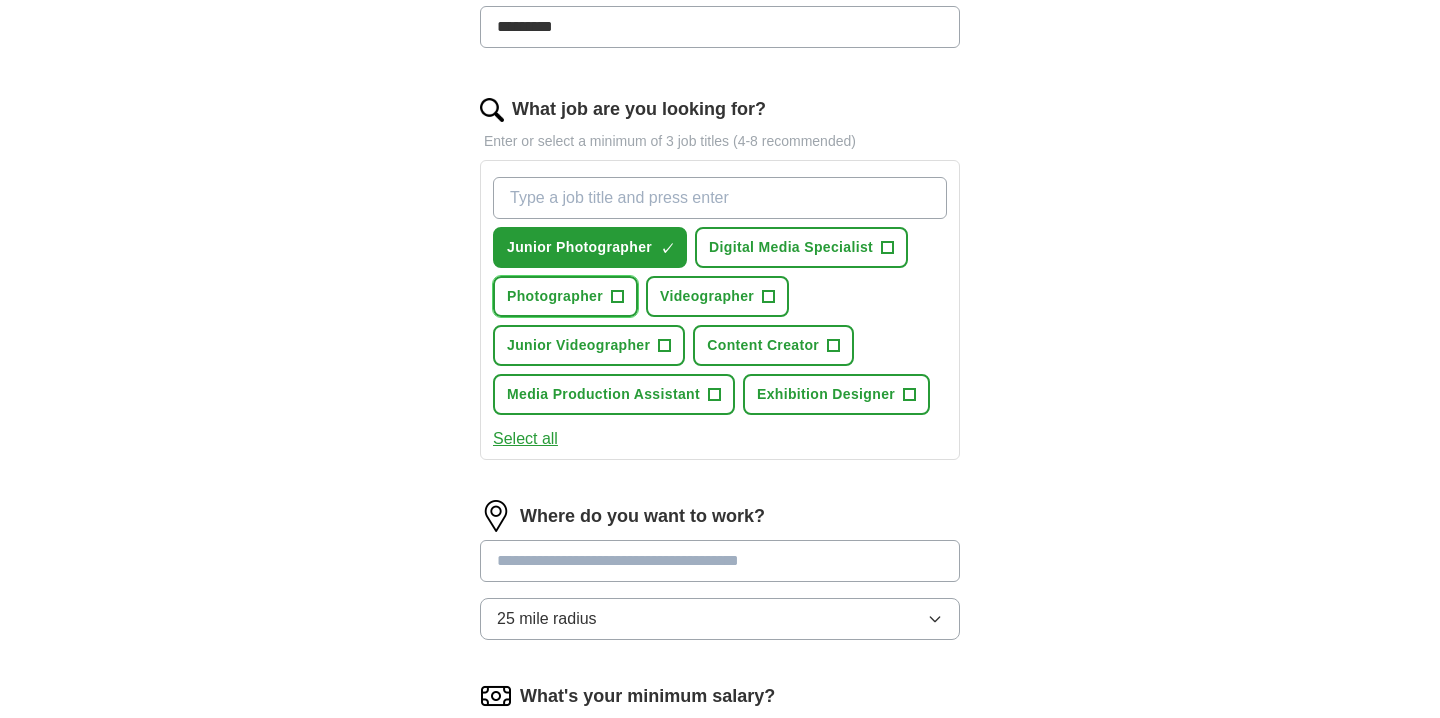 click on "Photographer +" at bounding box center (565, 296) 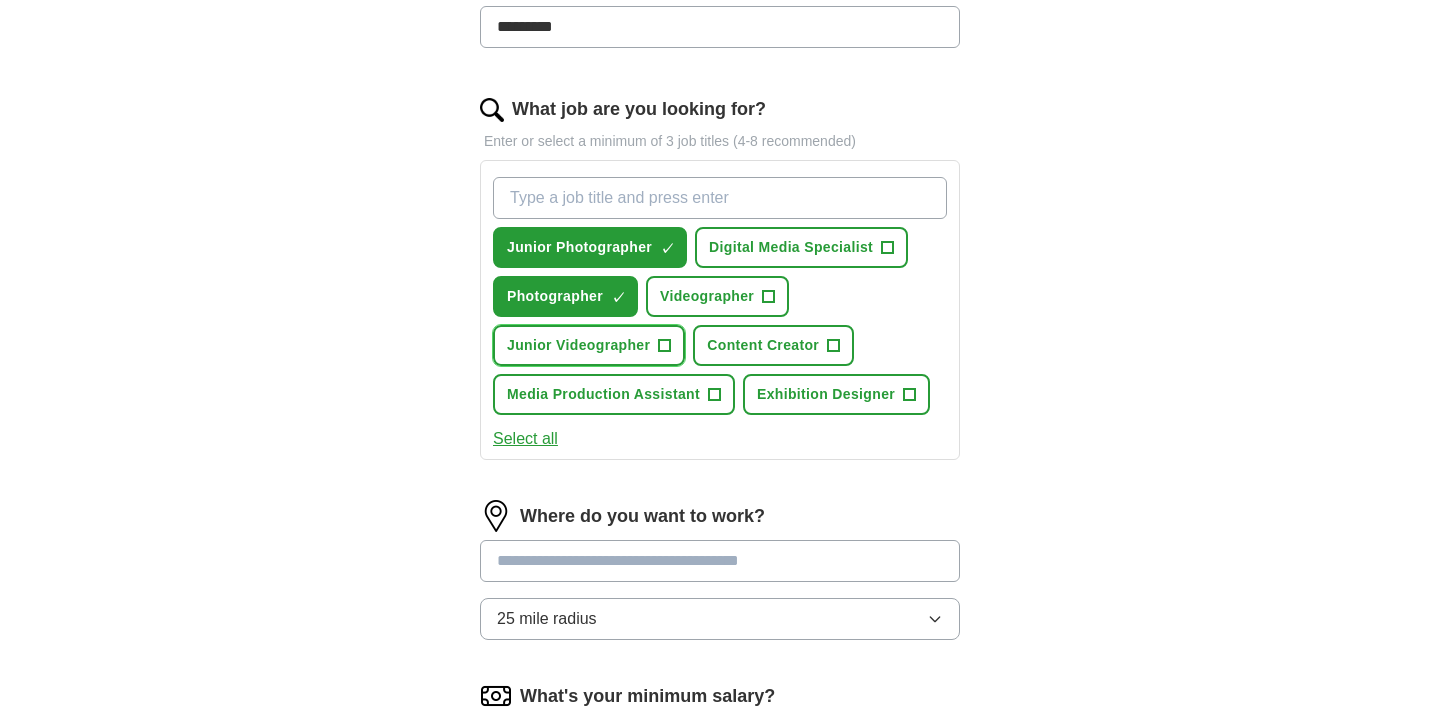 click on "+" at bounding box center (665, 346) 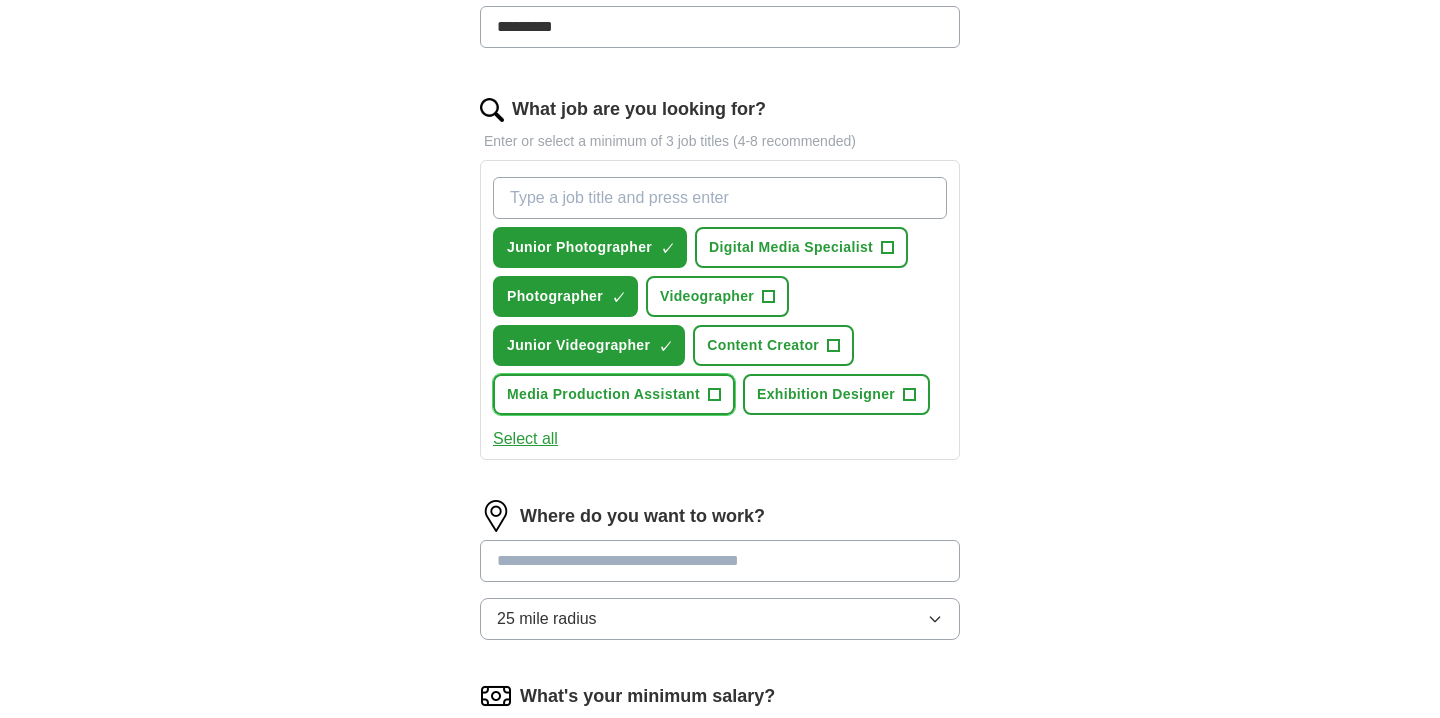 click on "Media Production Assistant +" at bounding box center (614, 394) 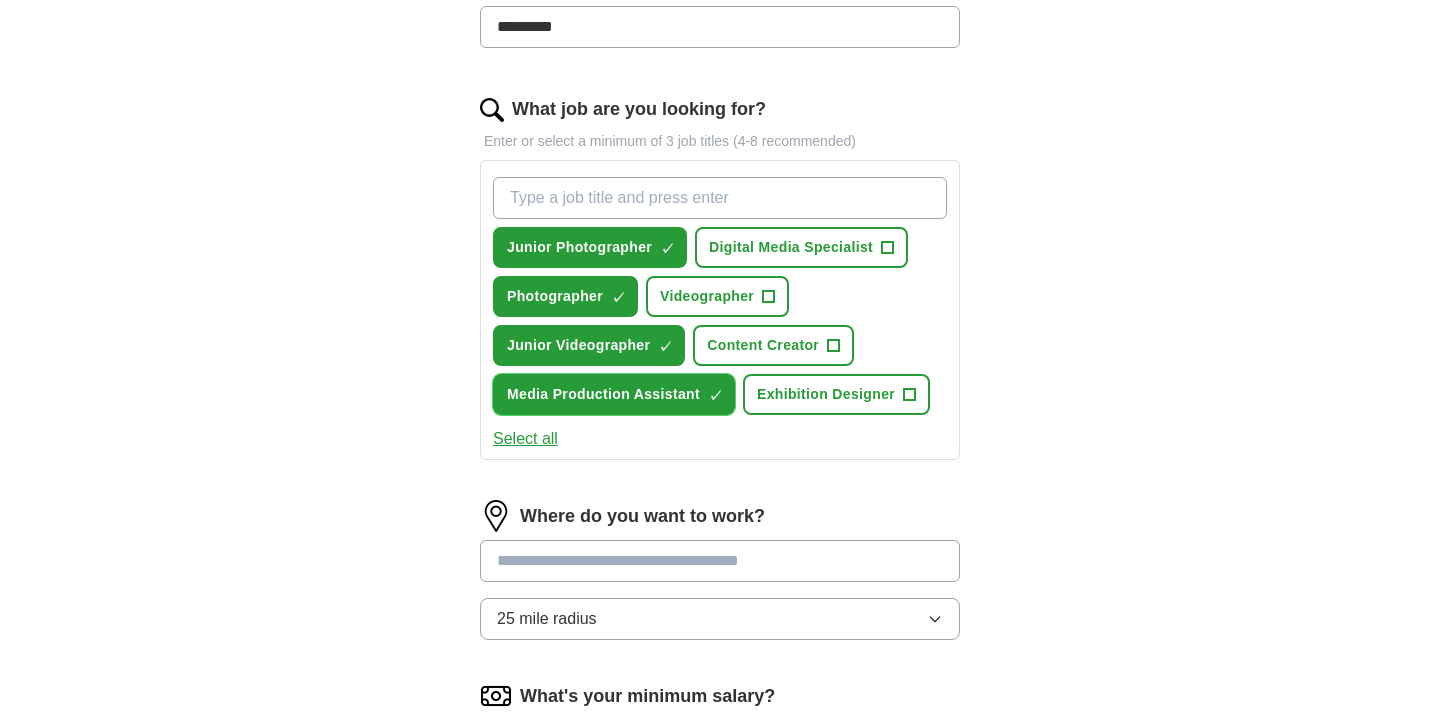 scroll, scrollTop: 797, scrollLeft: 0, axis: vertical 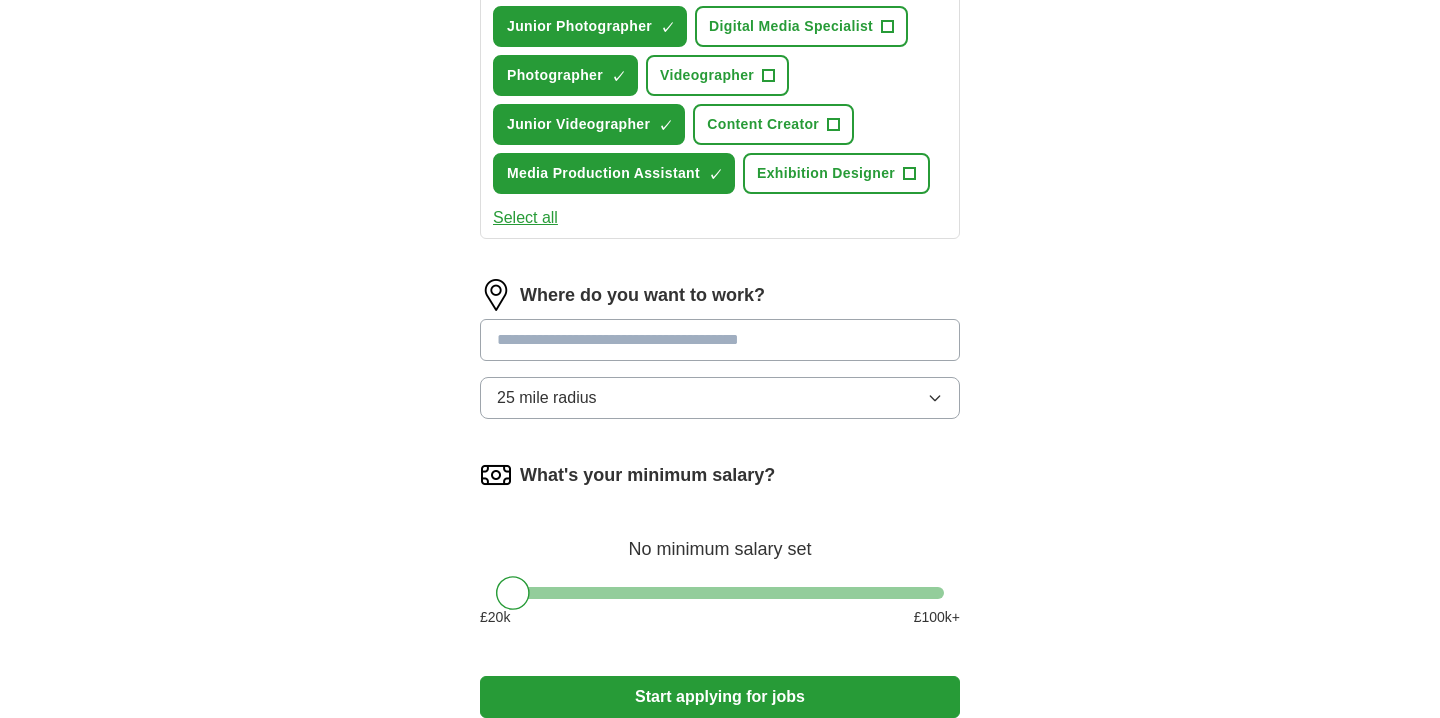 click at bounding box center (720, 340) 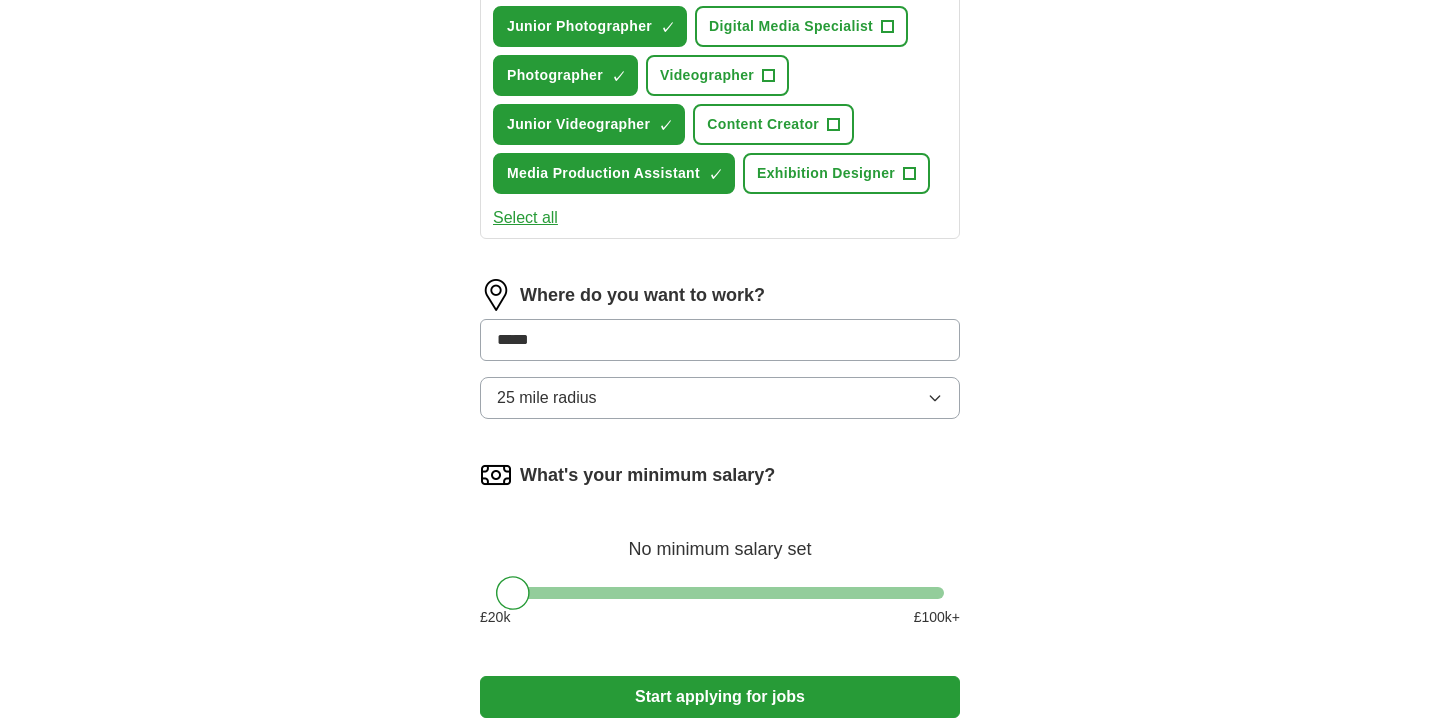 type on "******" 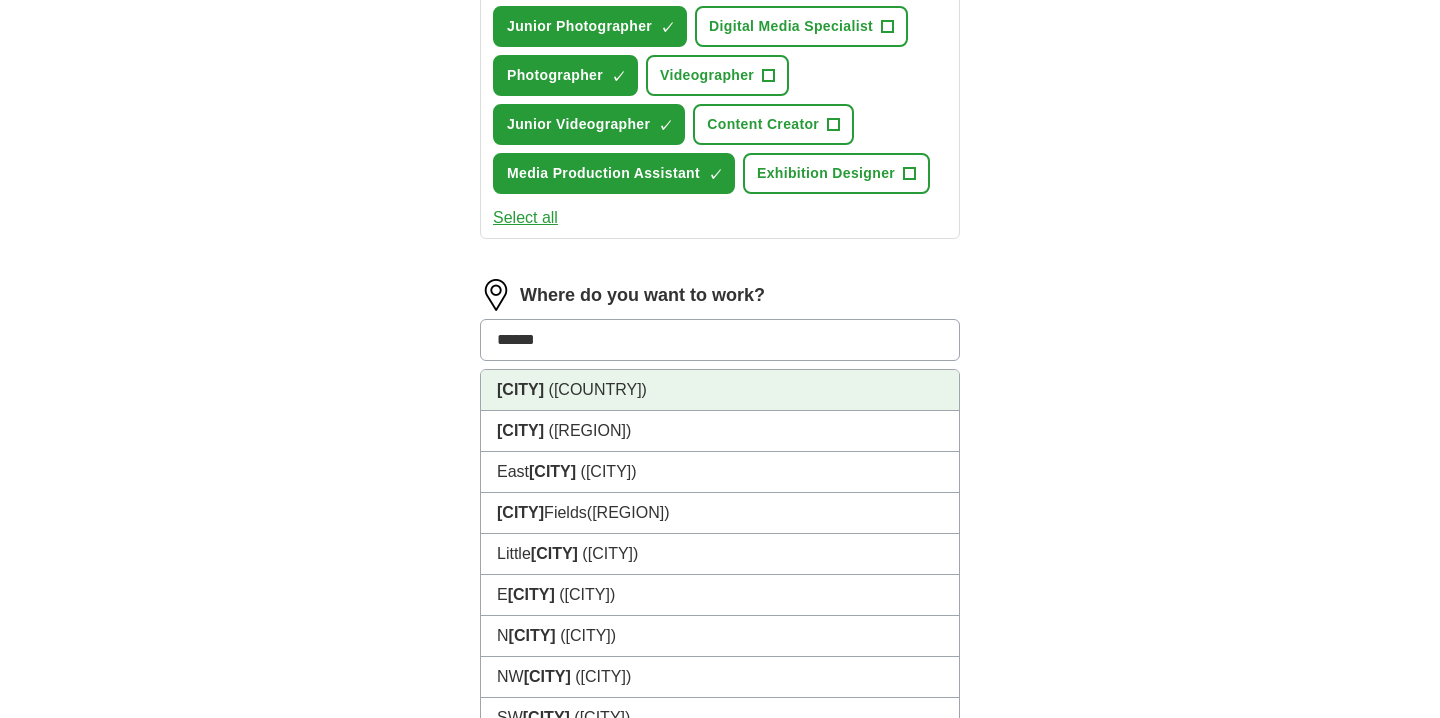 click on "[CITY]   ([COUNTRY])" at bounding box center [720, 390] 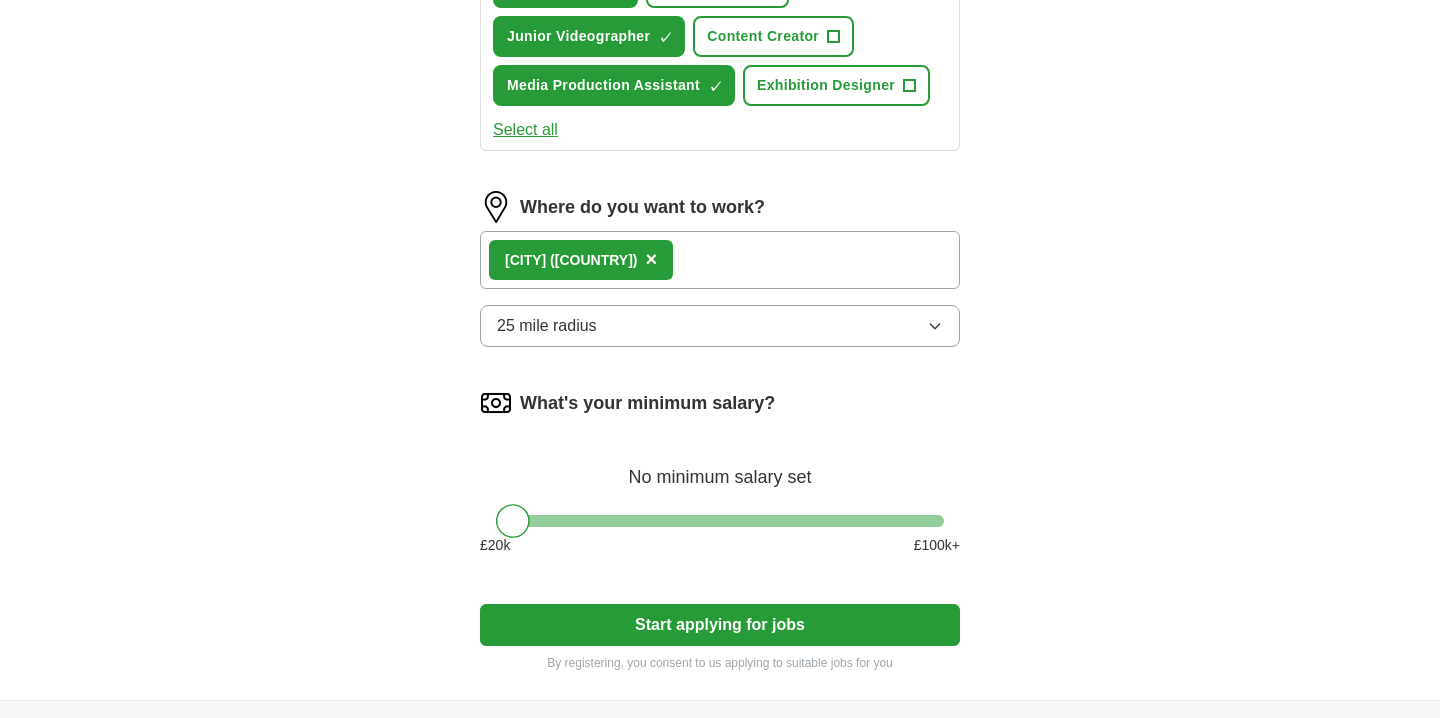 scroll, scrollTop: 886, scrollLeft: 0, axis: vertical 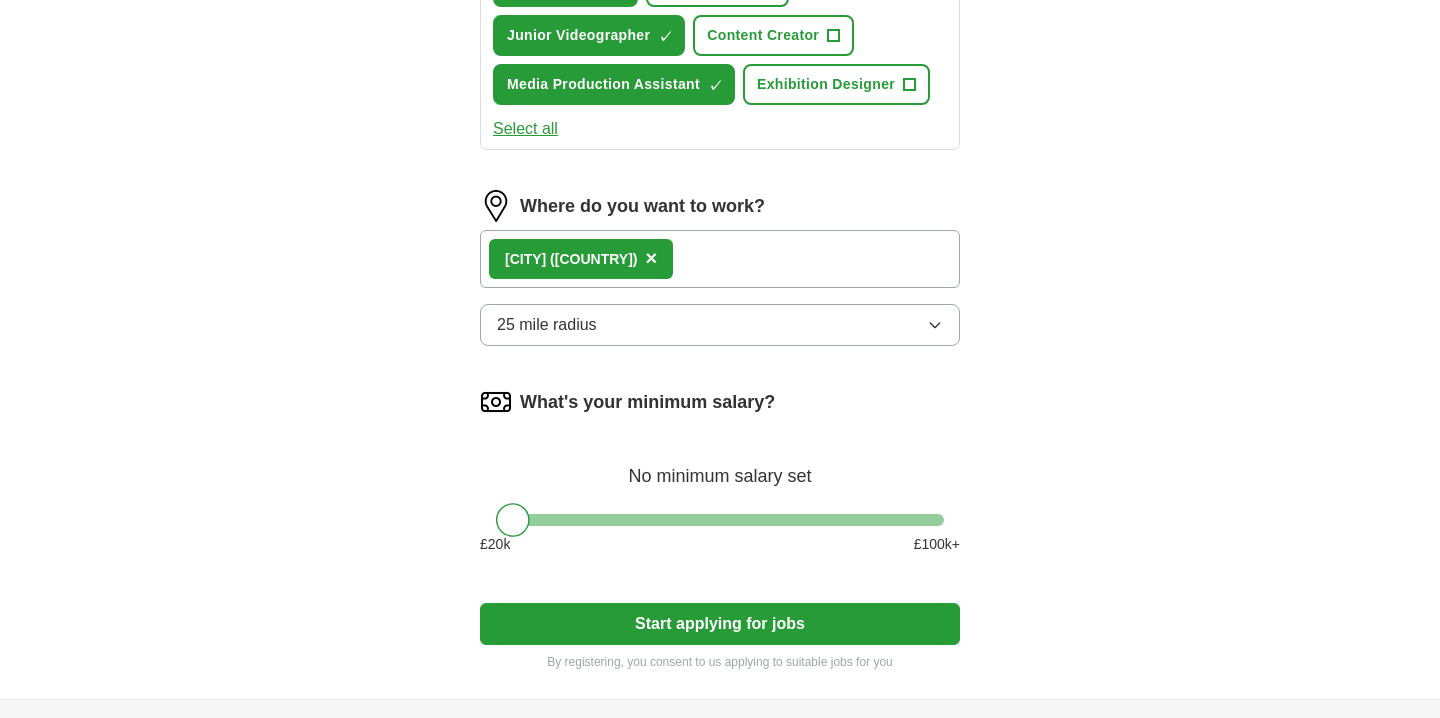 click on "[CITY]   ([COUNTRY]) ×" at bounding box center [720, 259] 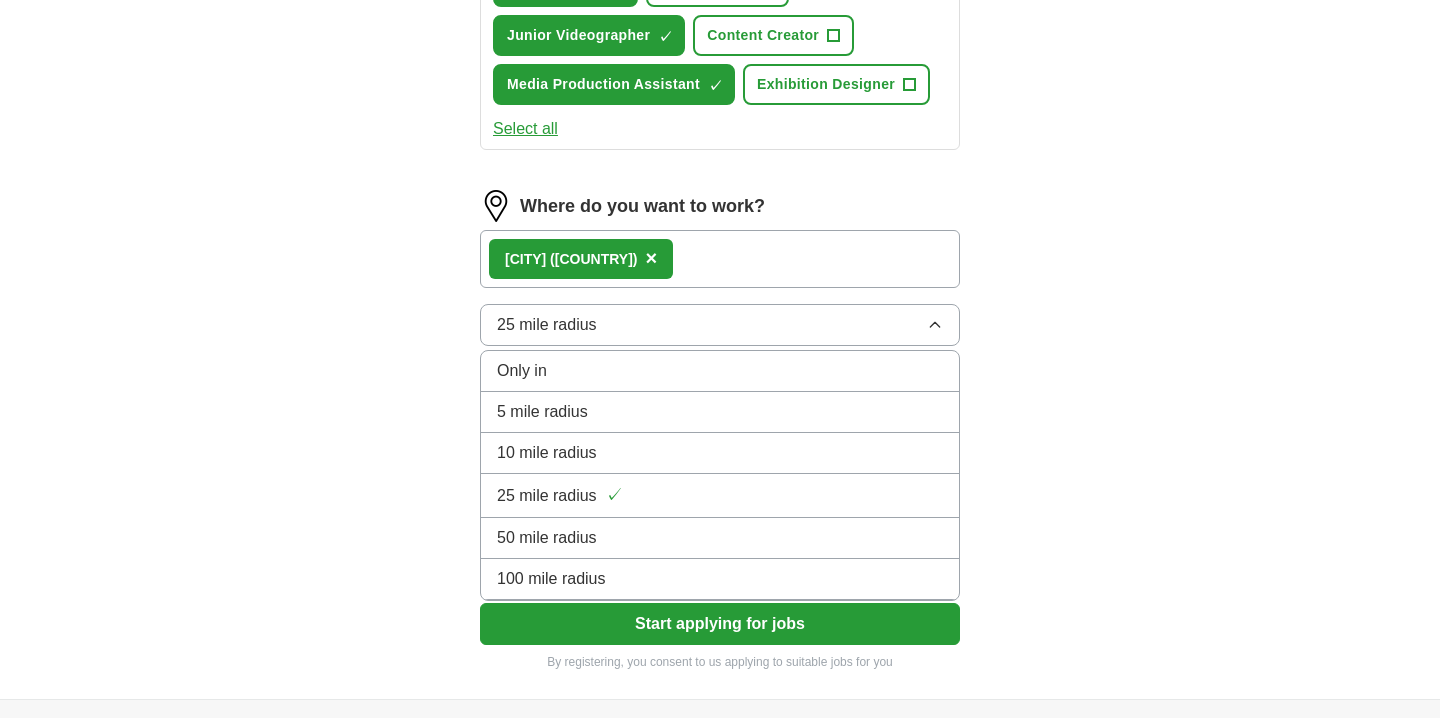 click on "50 mile radius" at bounding box center [720, 538] 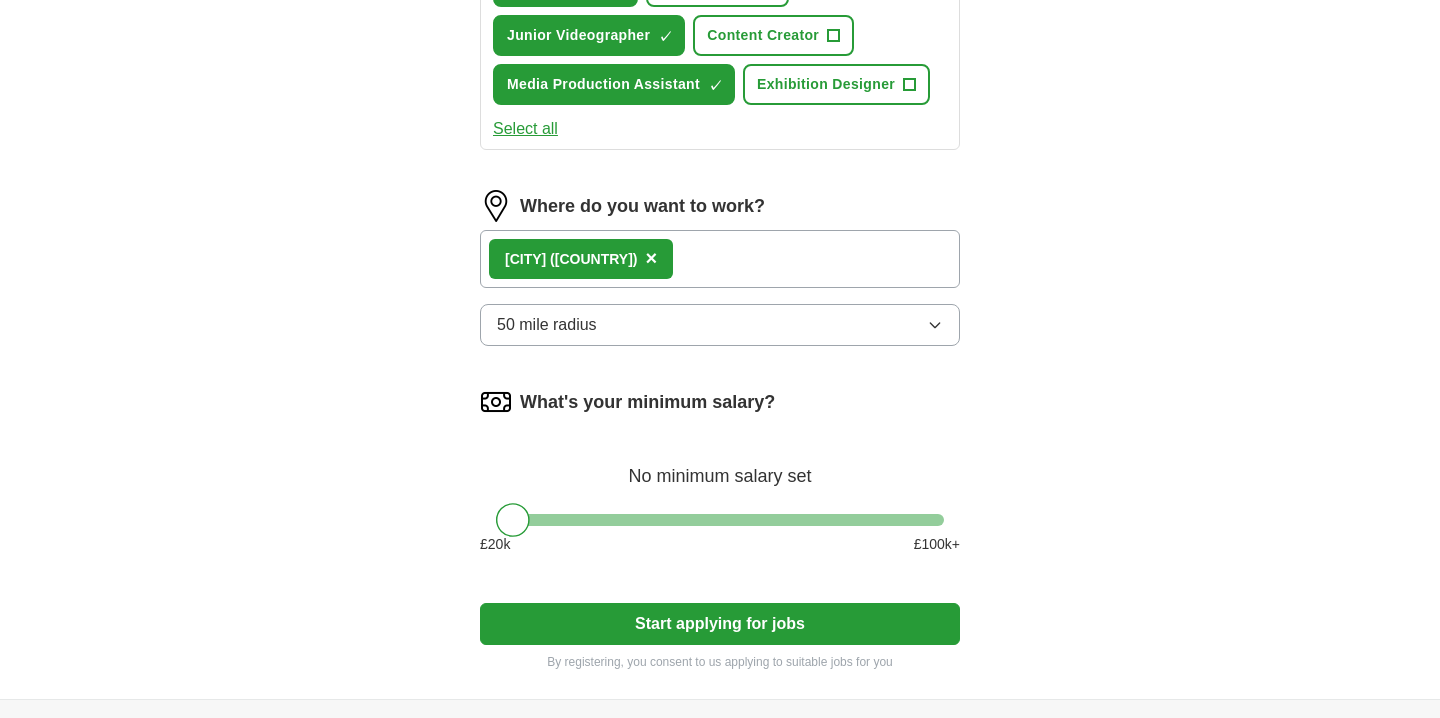 click on "50 mile radius" at bounding box center [720, 325] 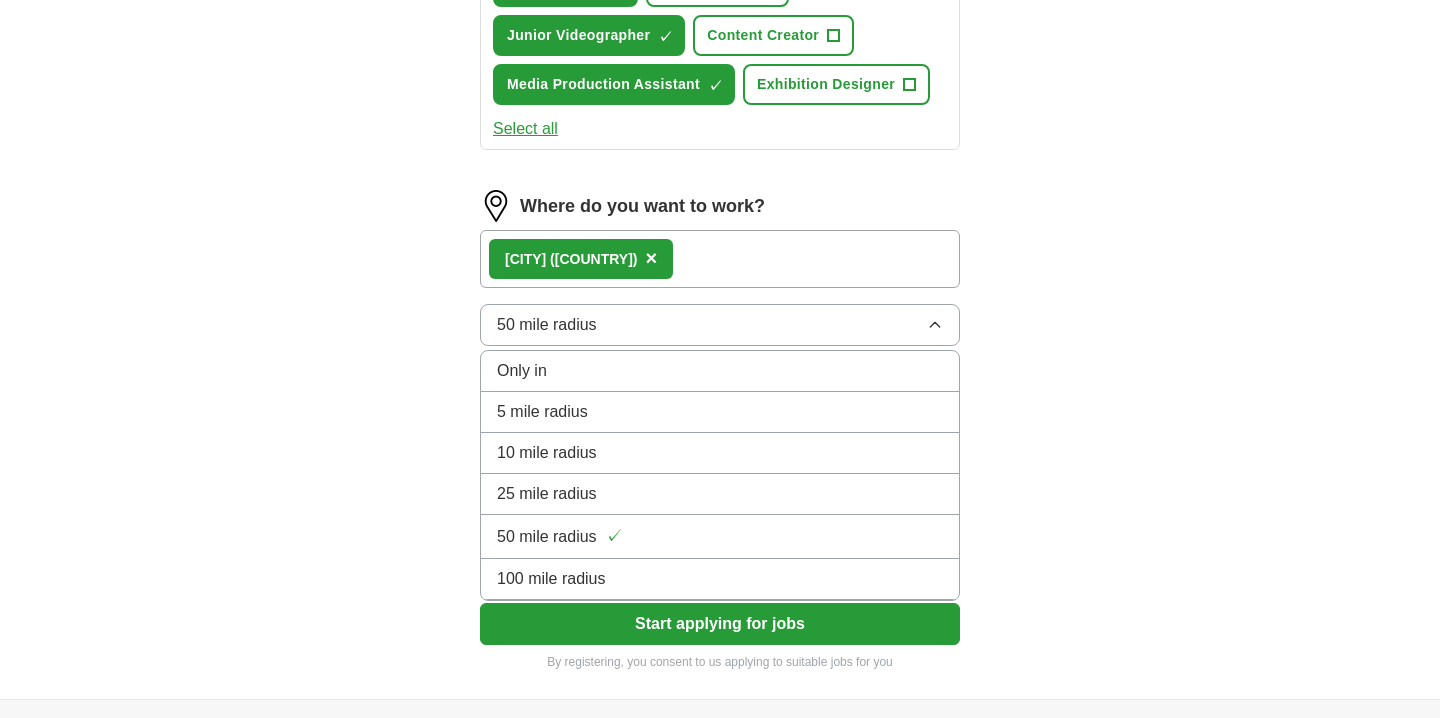 click on "100 mile radius" at bounding box center [720, 579] 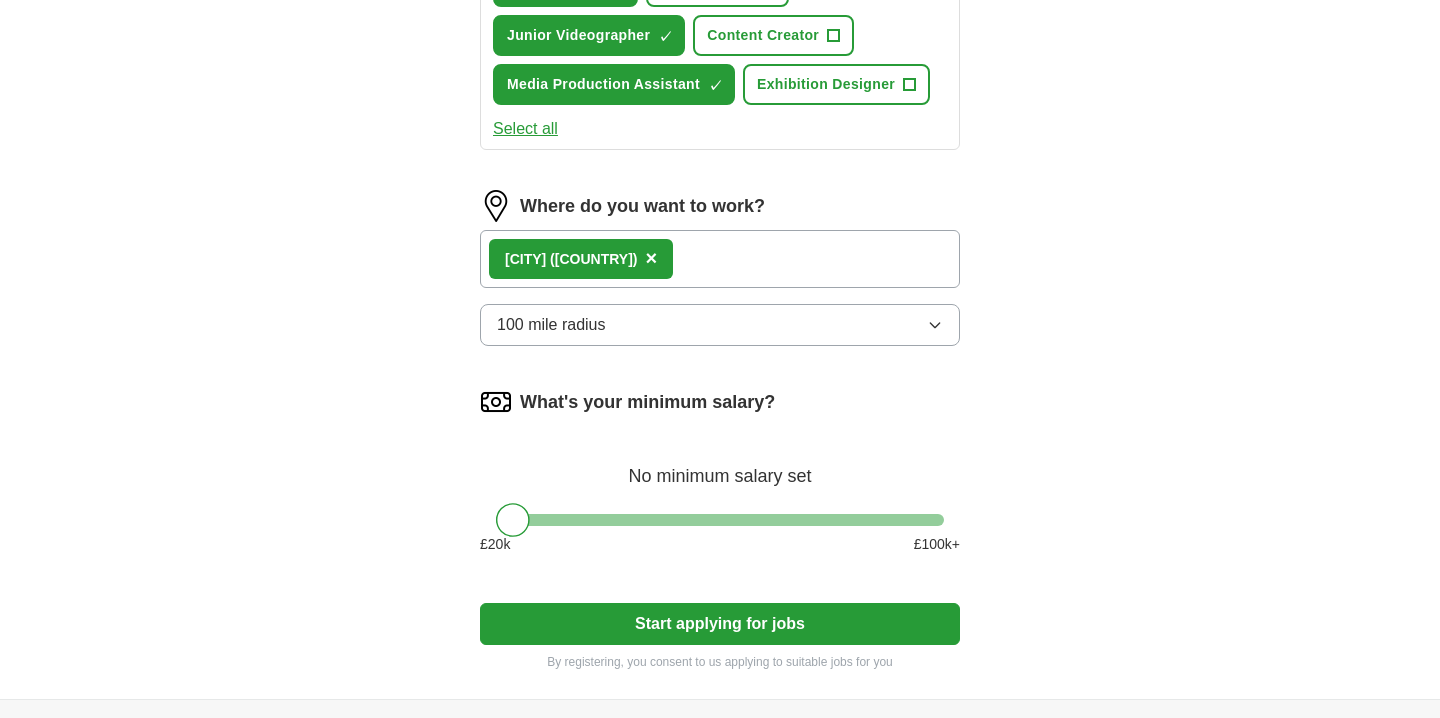 click on "Start applying for jobs" at bounding box center [720, 624] 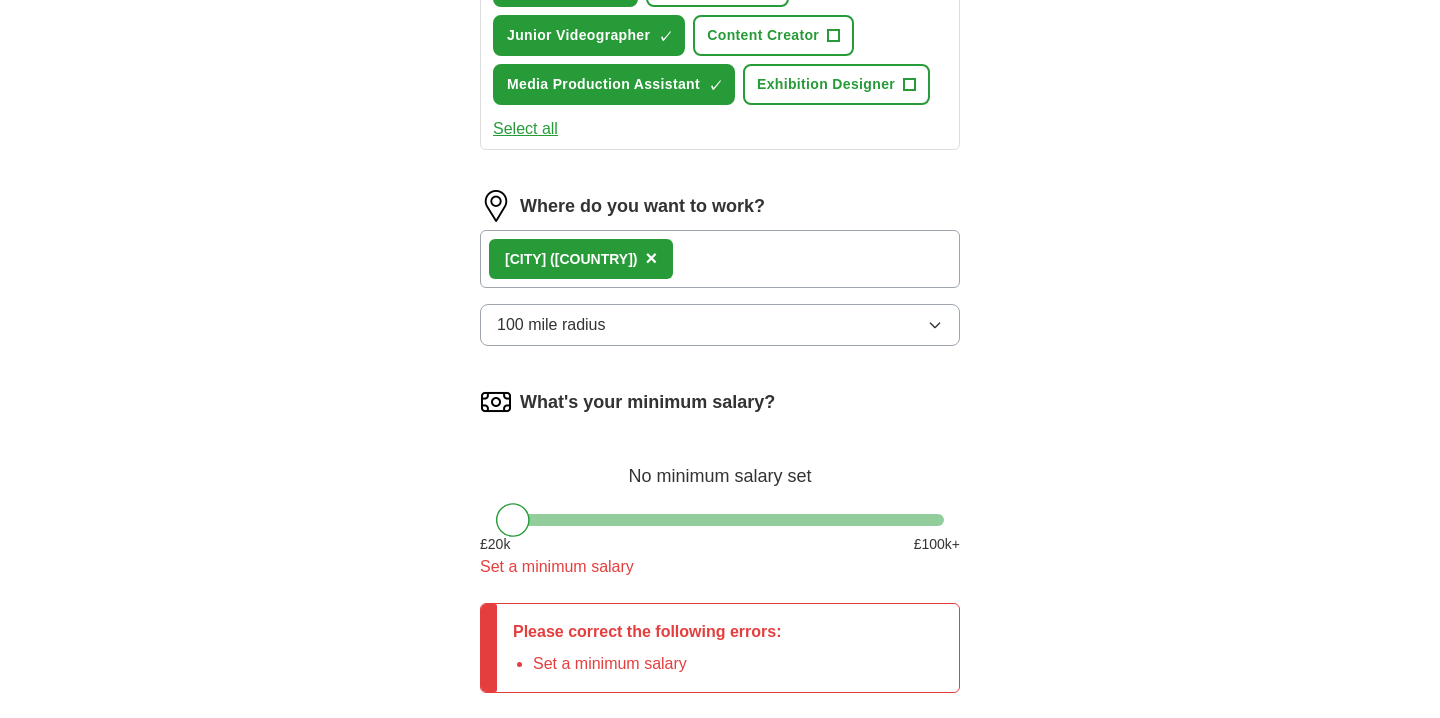 scroll, scrollTop: 1081, scrollLeft: 0, axis: vertical 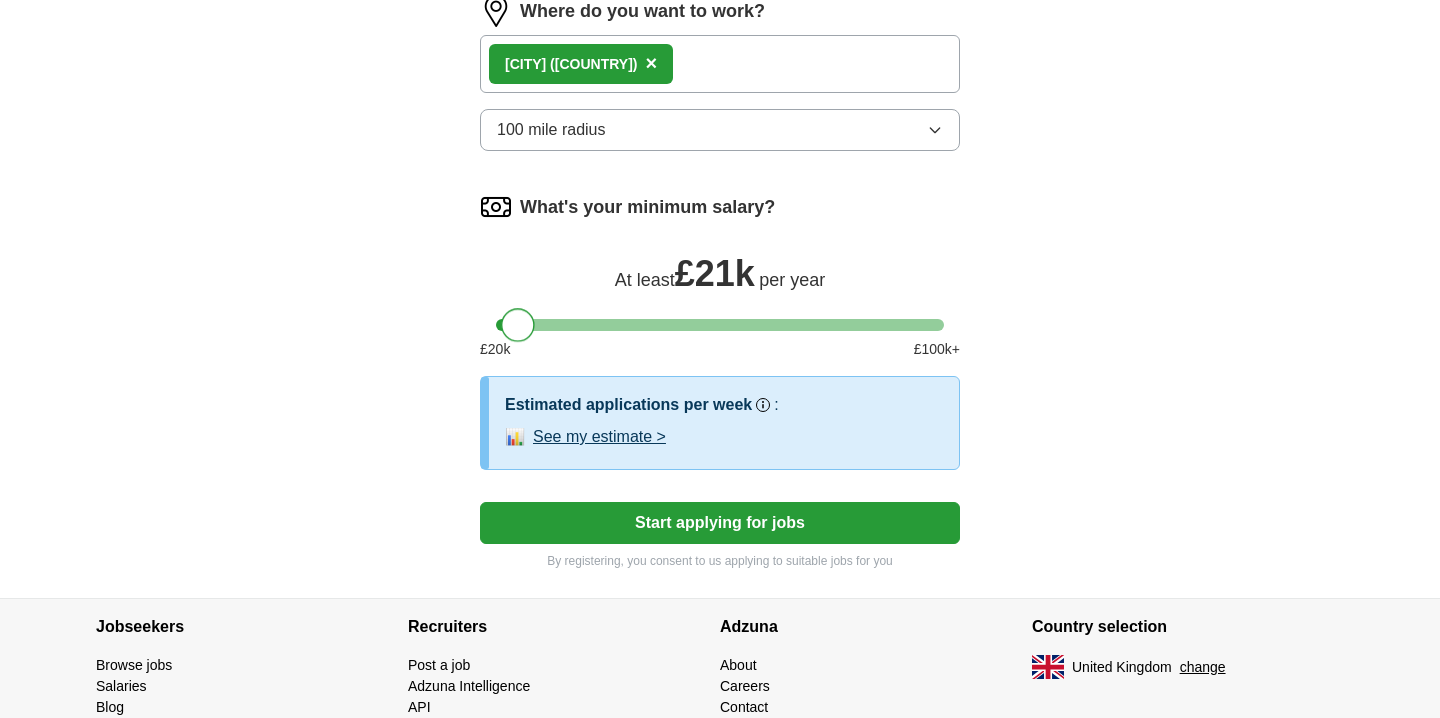 click at bounding box center (518, 325) 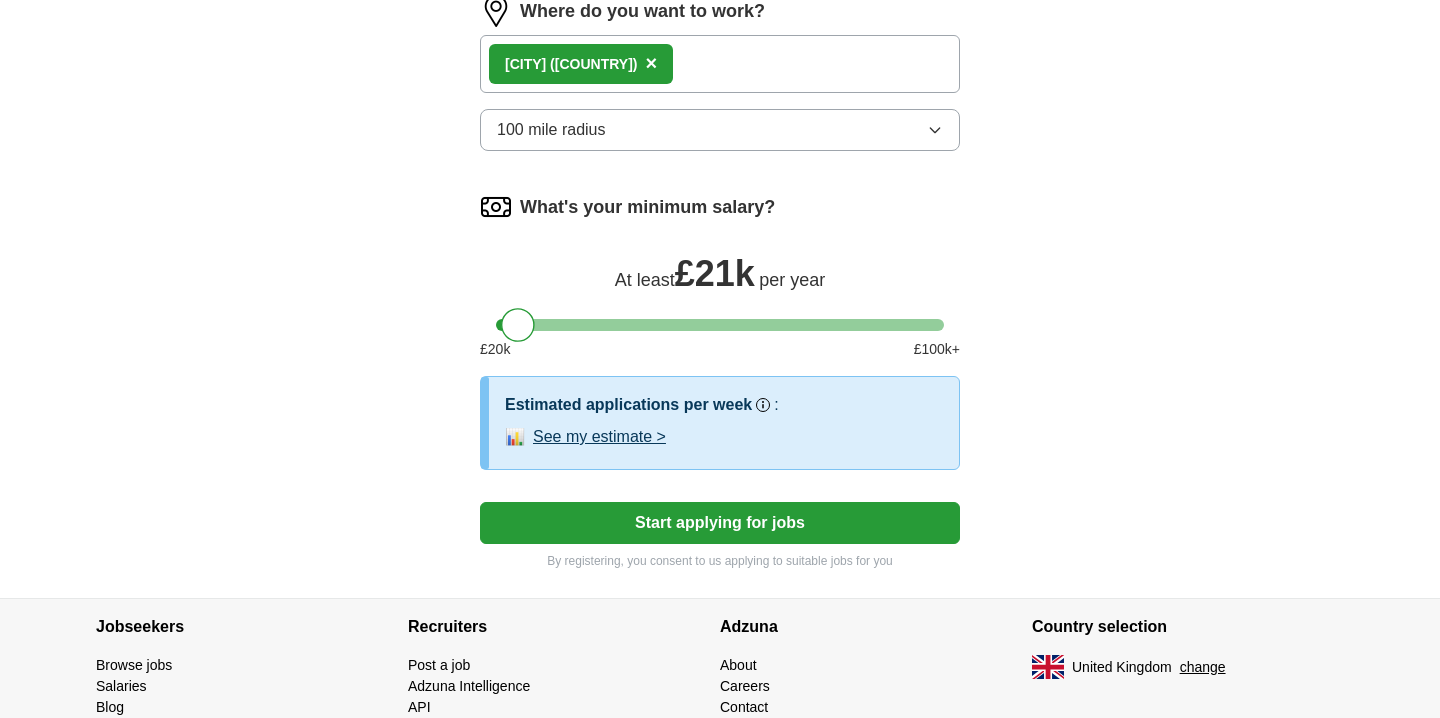 click on "Start applying for jobs" at bounding box center [720, 523] 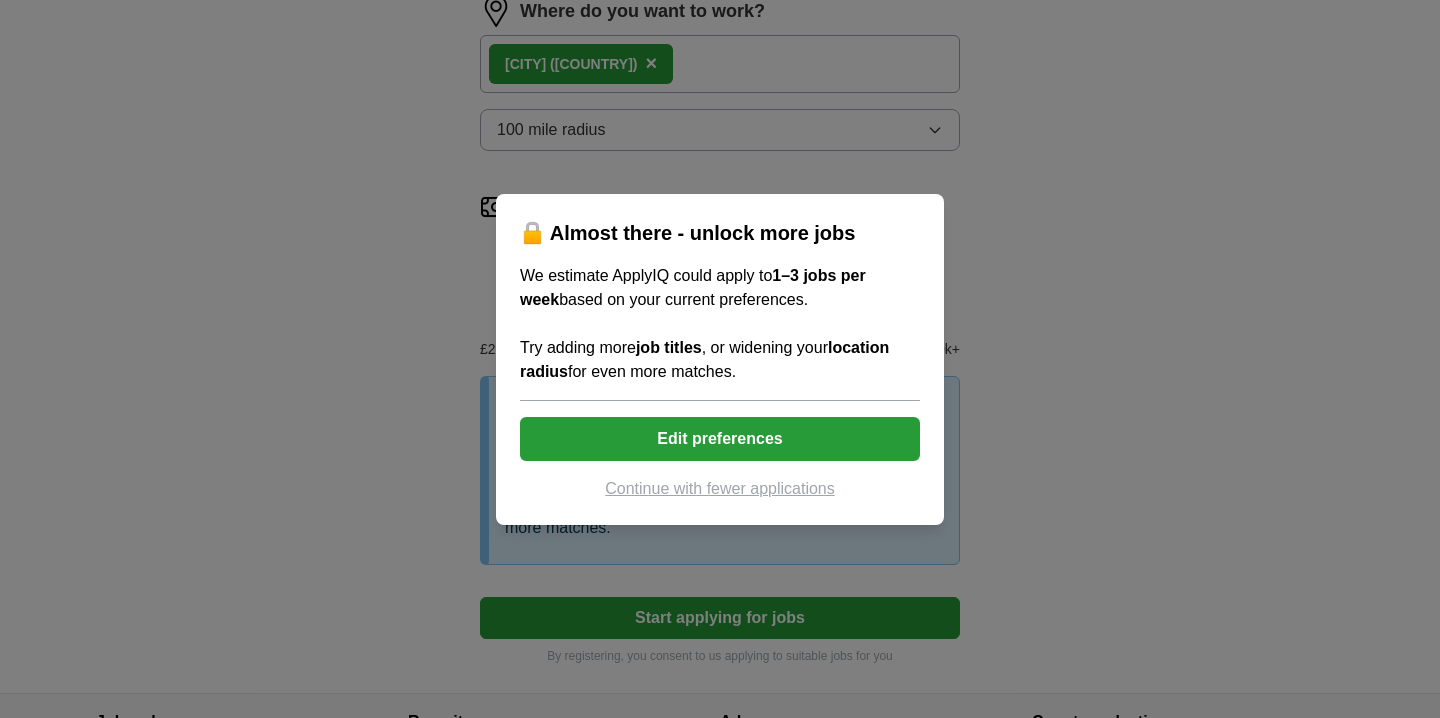 click on "Edit preferences" at bounding box center (720, 439) 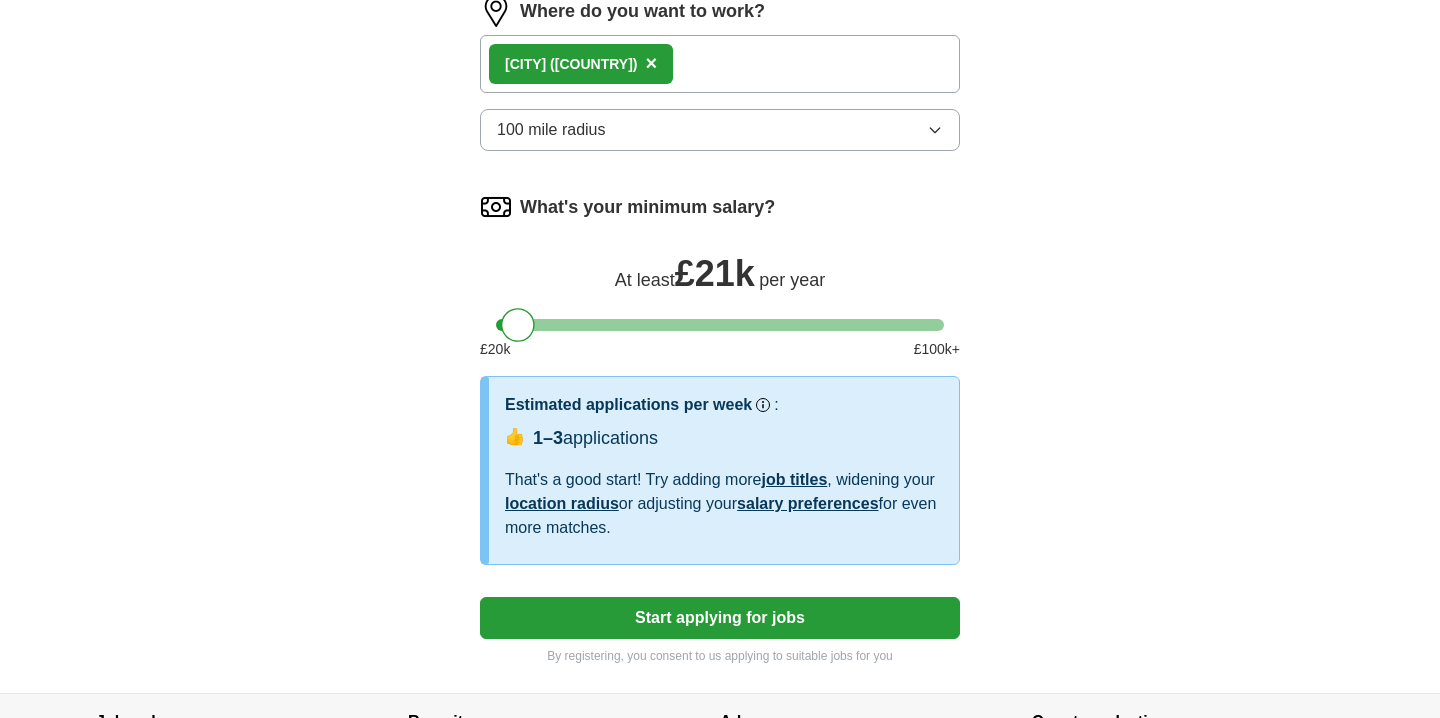scroll, scrollTop: 633, scrollLeft: 0, axis: vertical 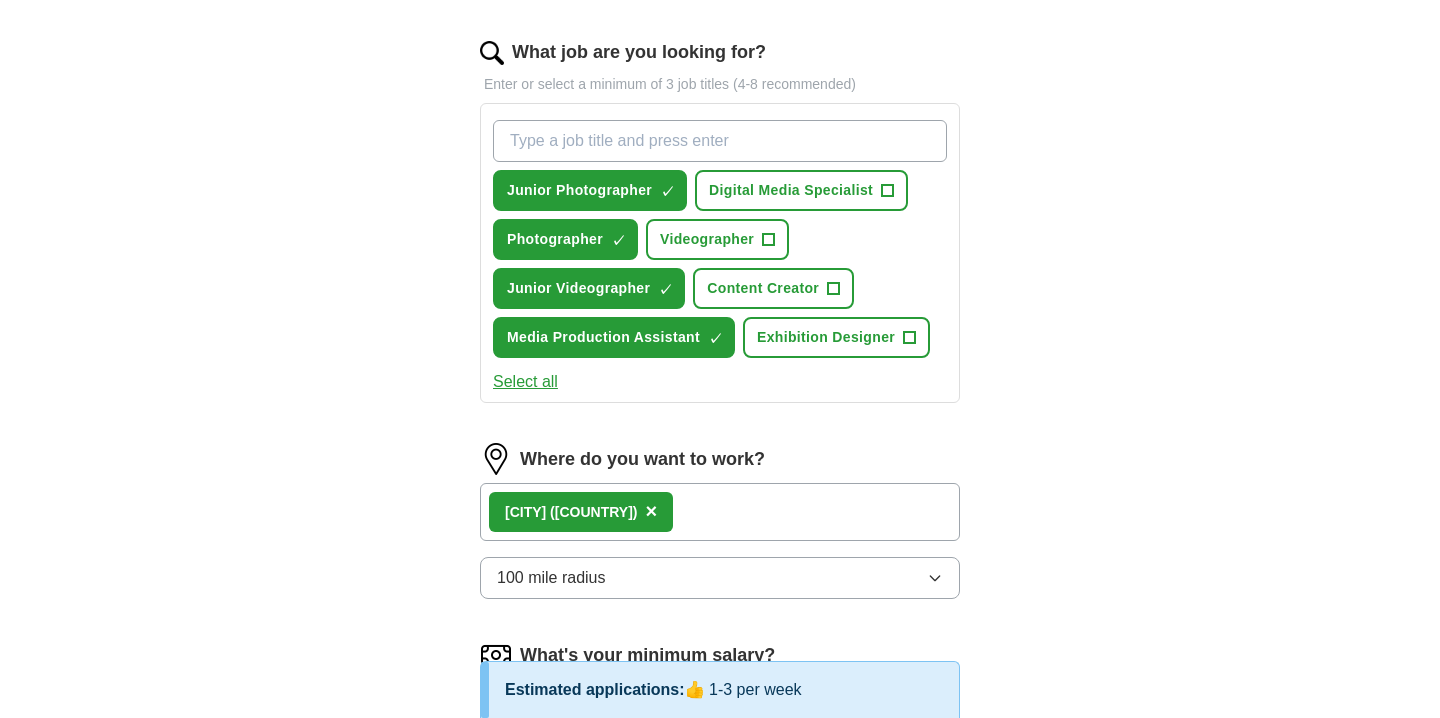 click on "What job are you looking for?" at bounding box center [720, 141] 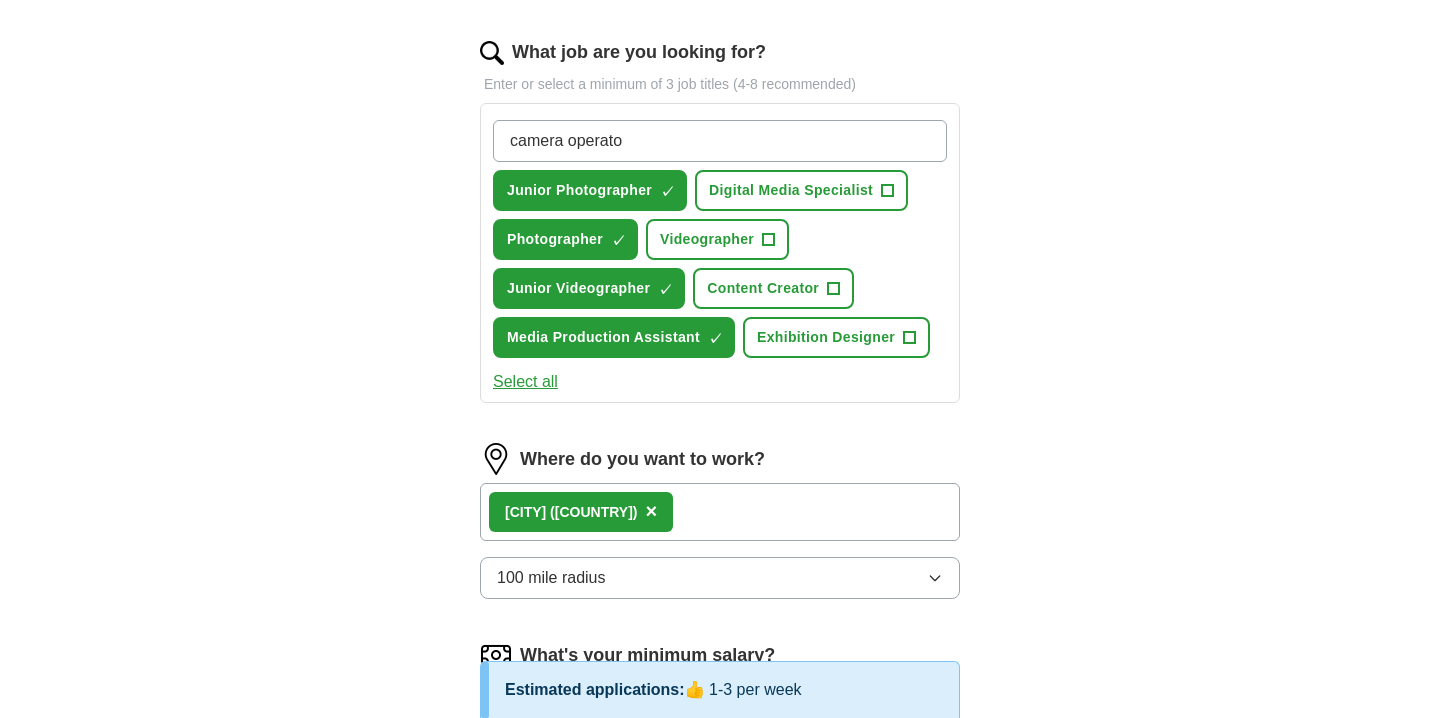type on "camera operator" 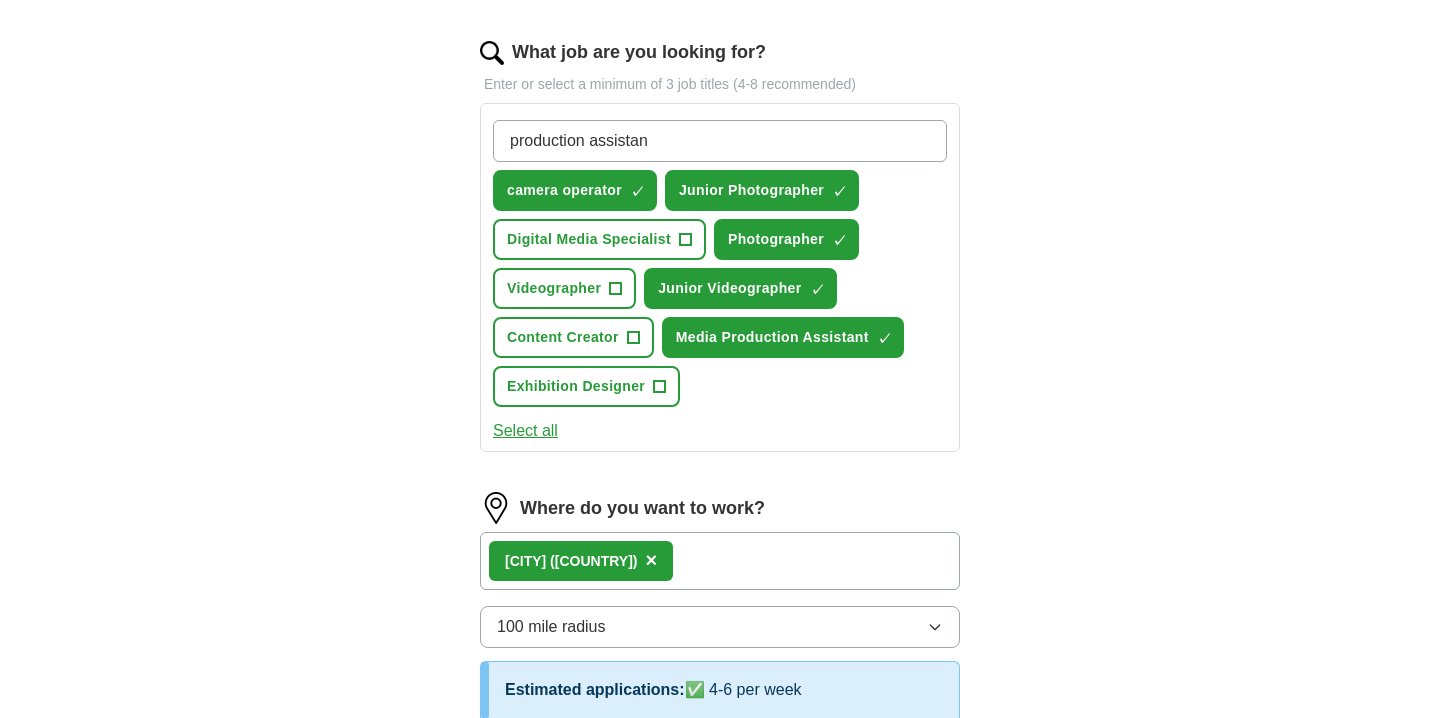 type on "production assistant" 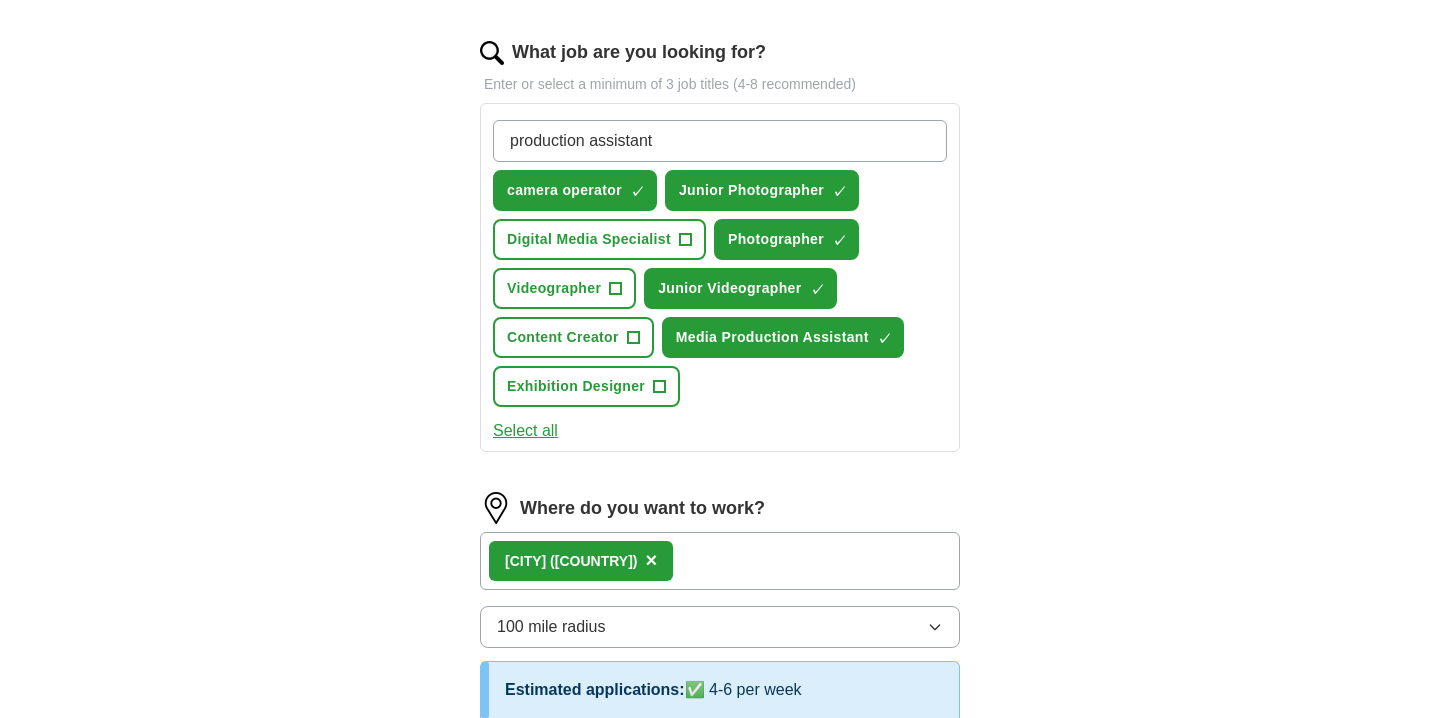 type 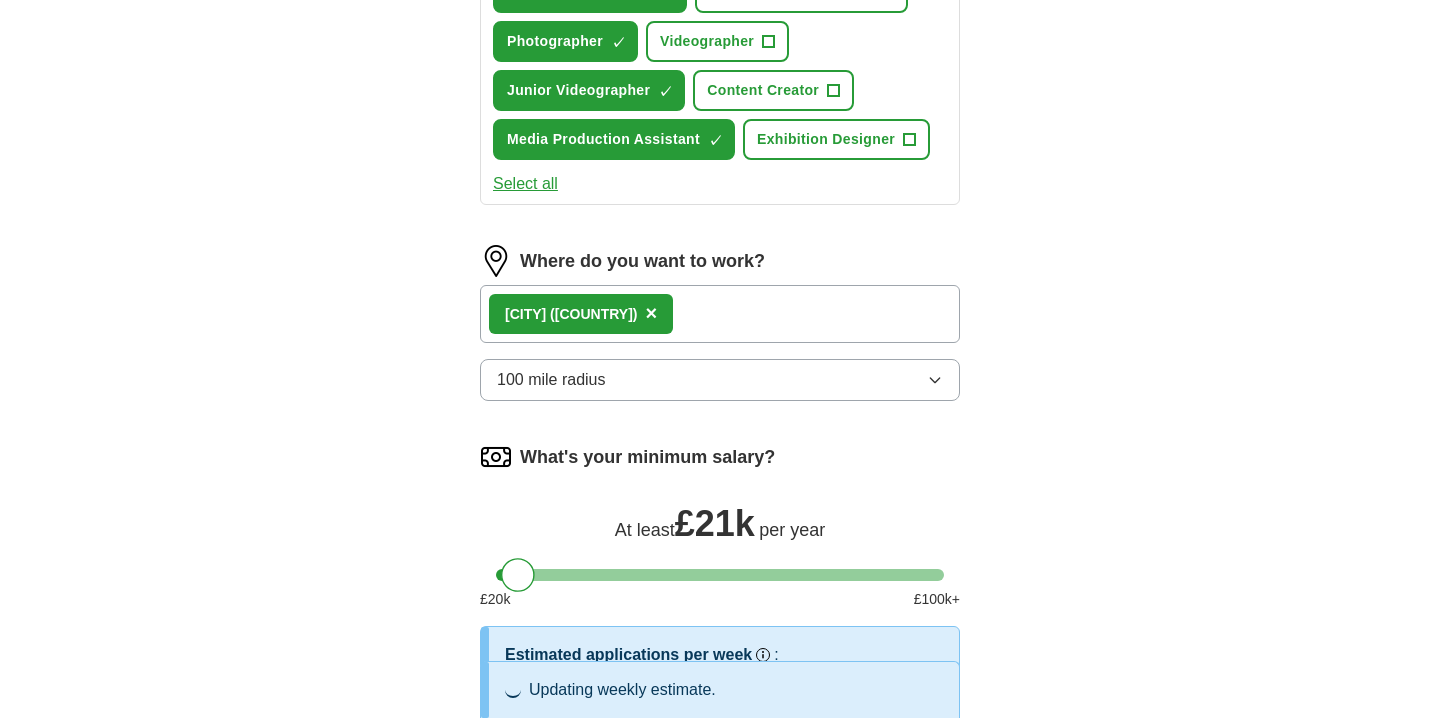 scroll, scrollTop: 1217, scrollLeft: 0, axis: vertical 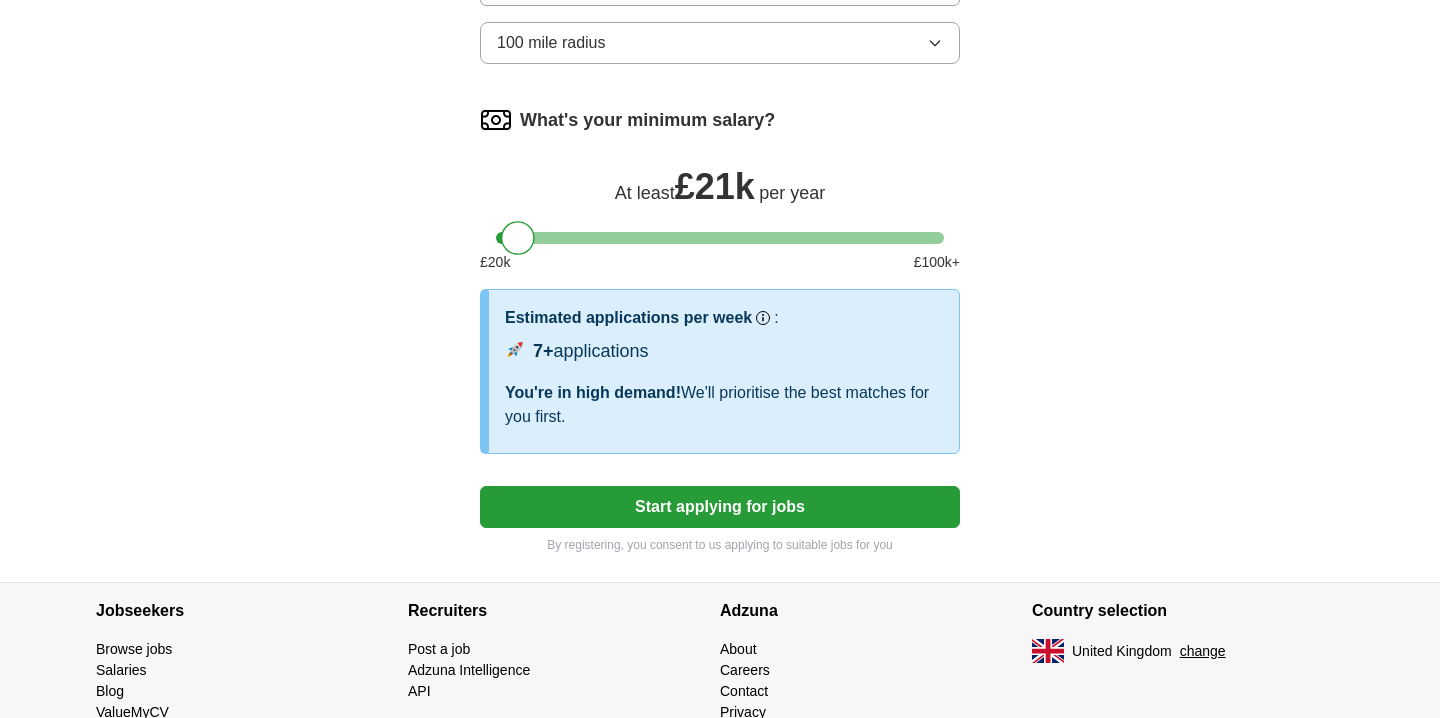 click on "Start applying for jobs" at bounding box center [720, 507] 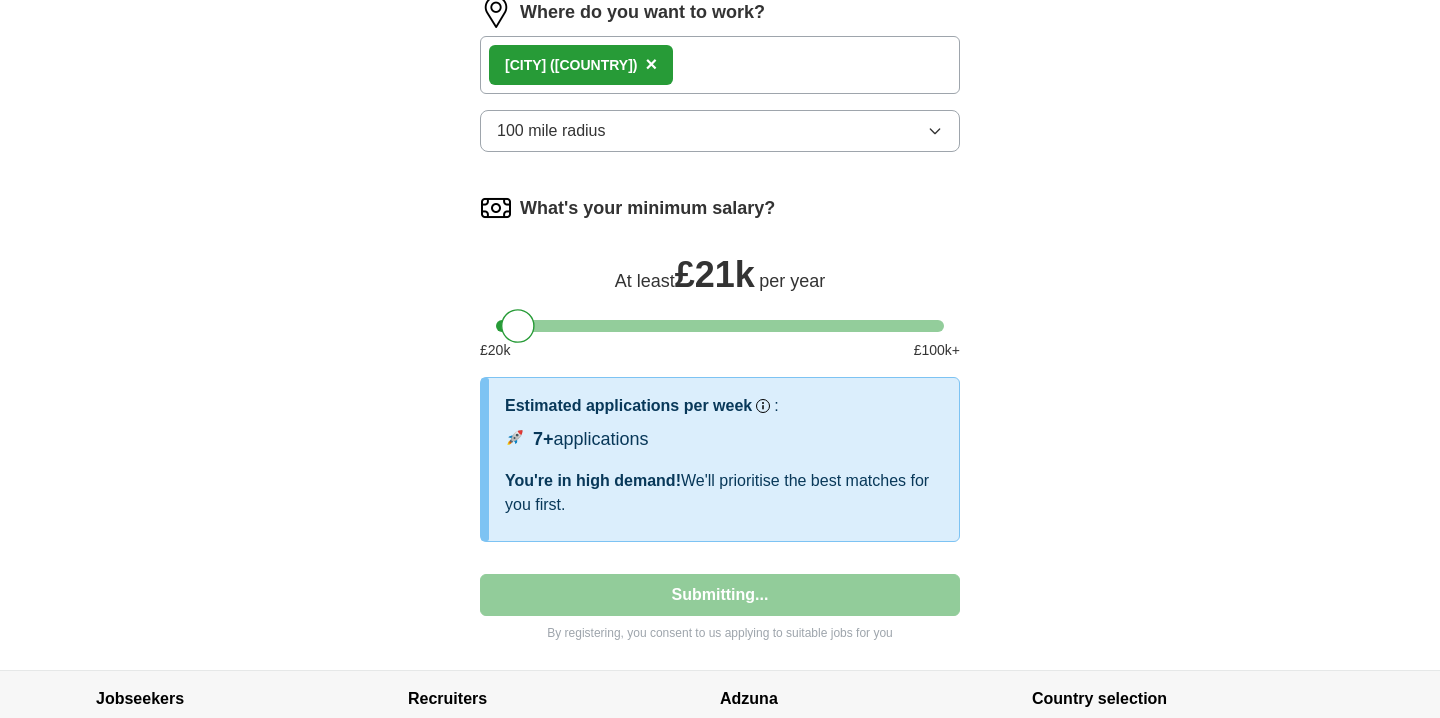 select on "**" 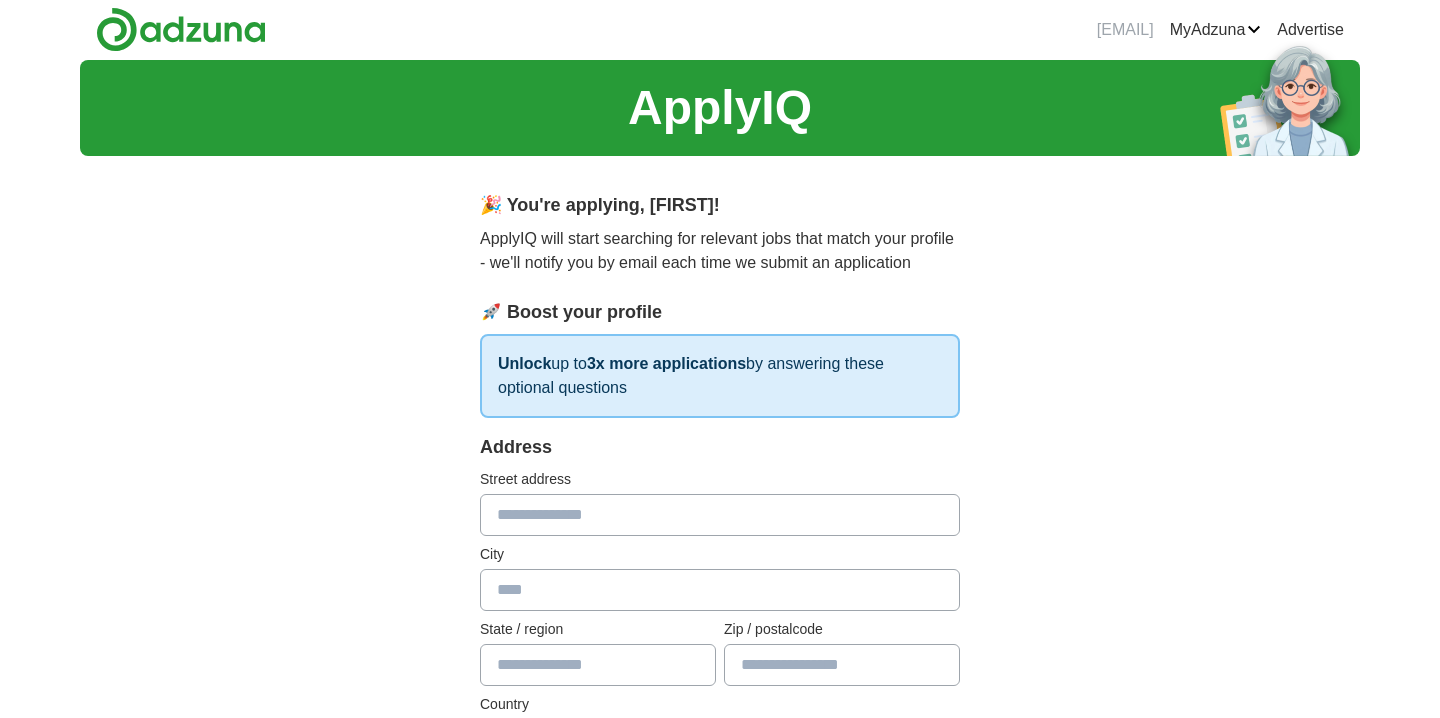 scroll, scrollTop: 0, scrollLeft: 0, axis: both 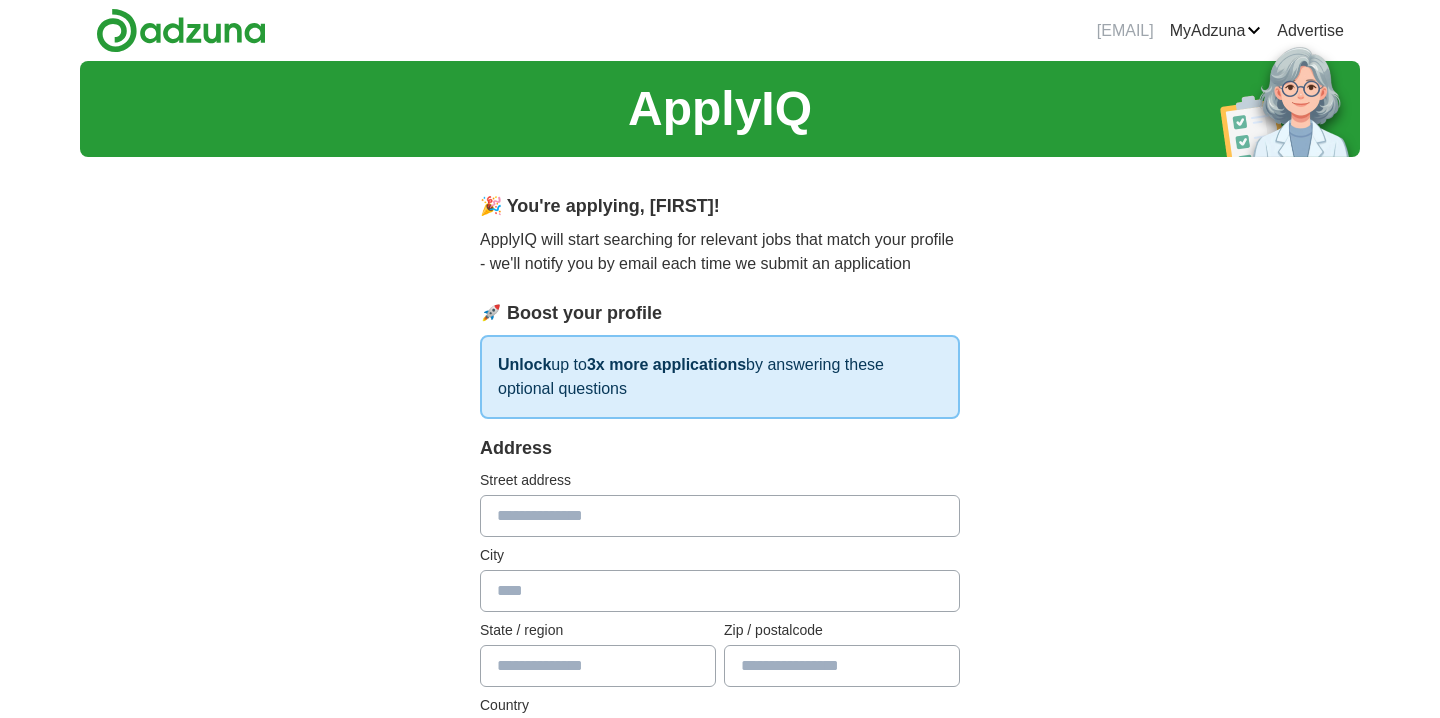 click at bounding box center (720, 516) 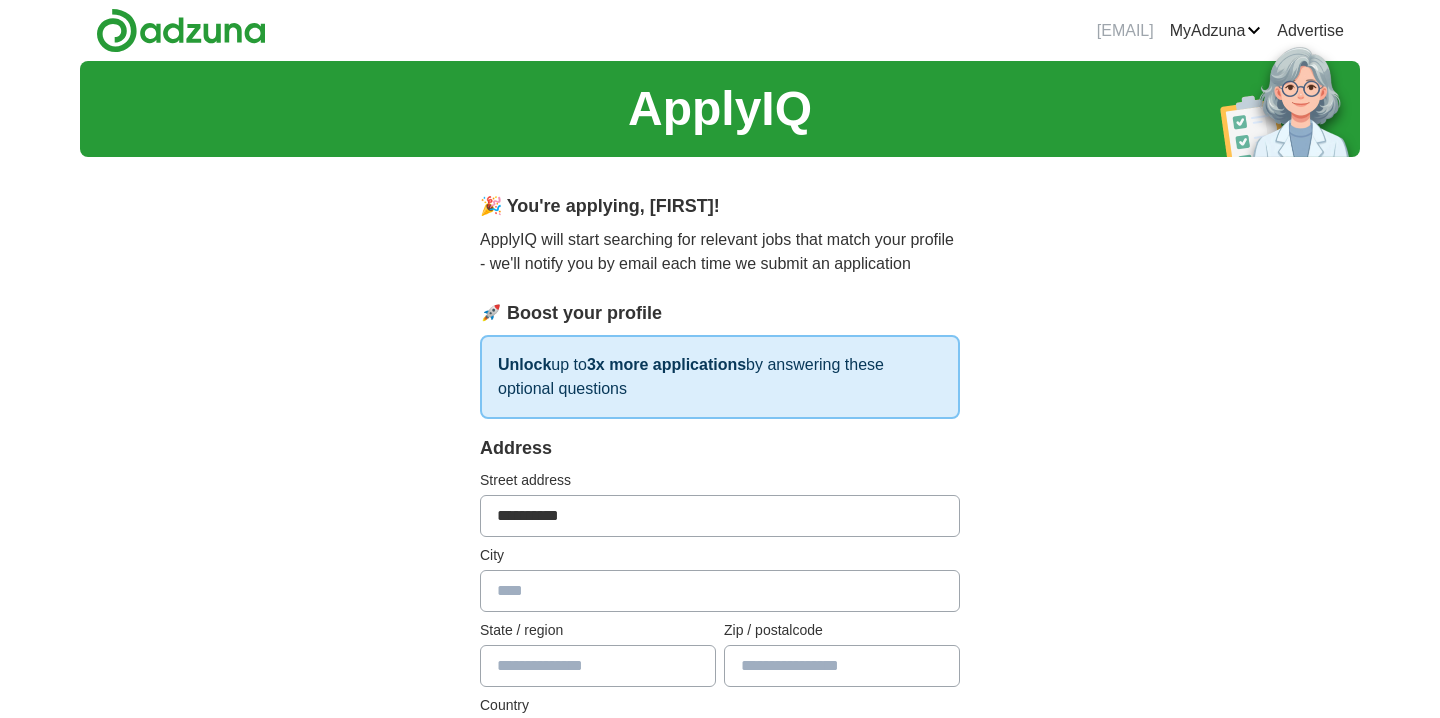 type on "*******" 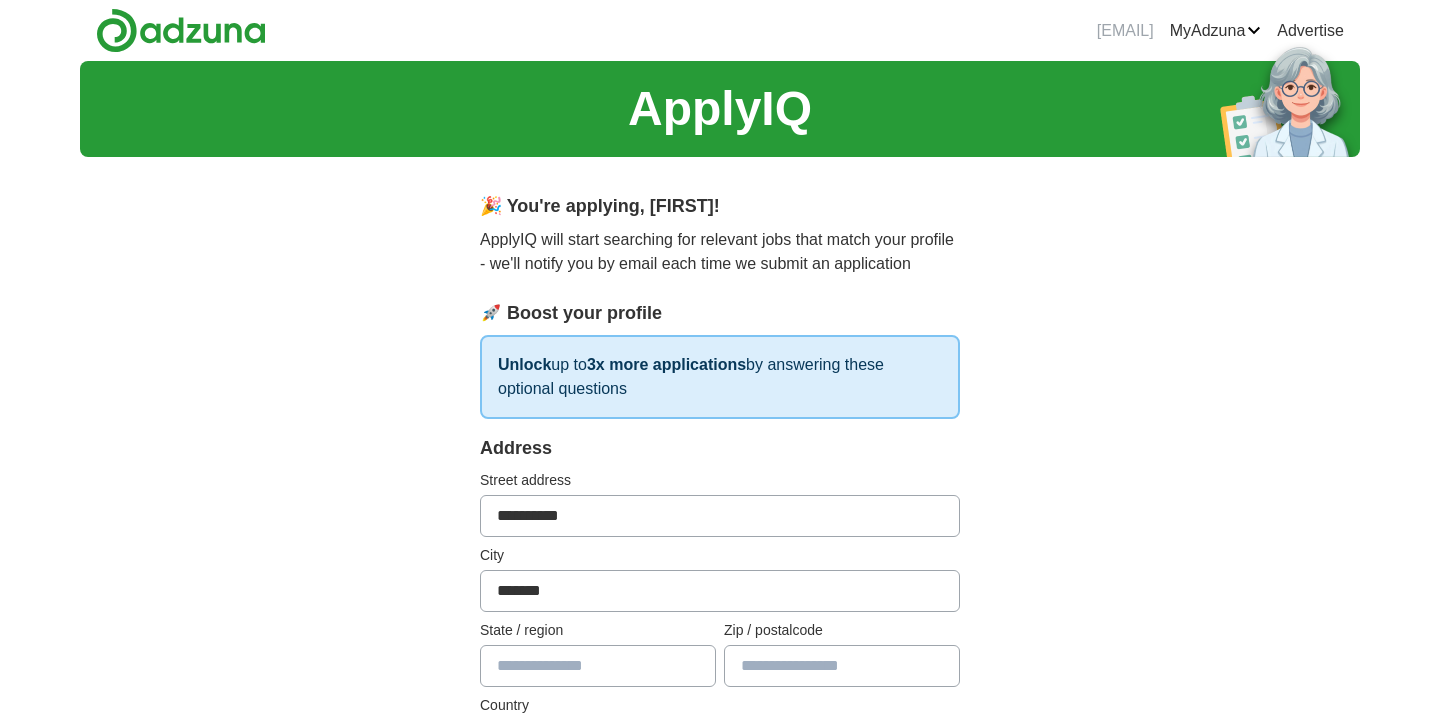 type on "*********" 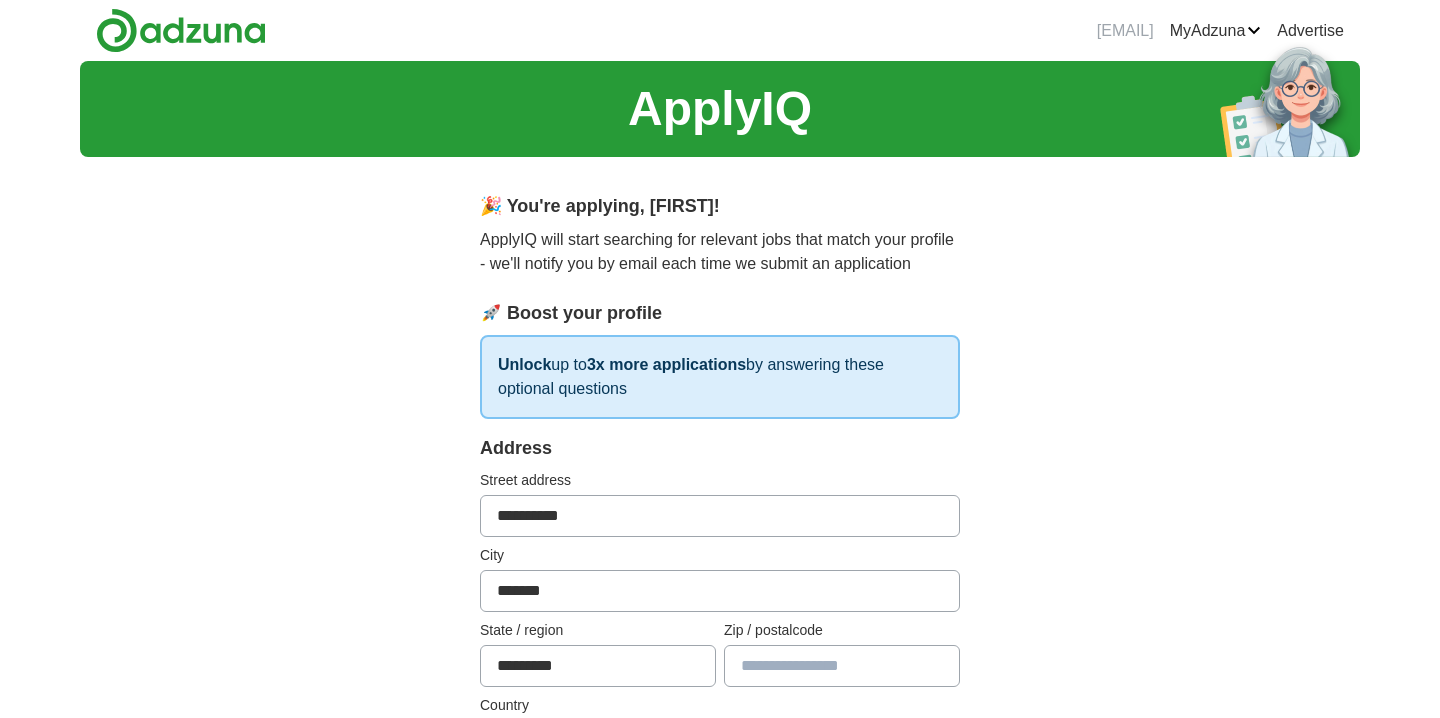 type on "******" 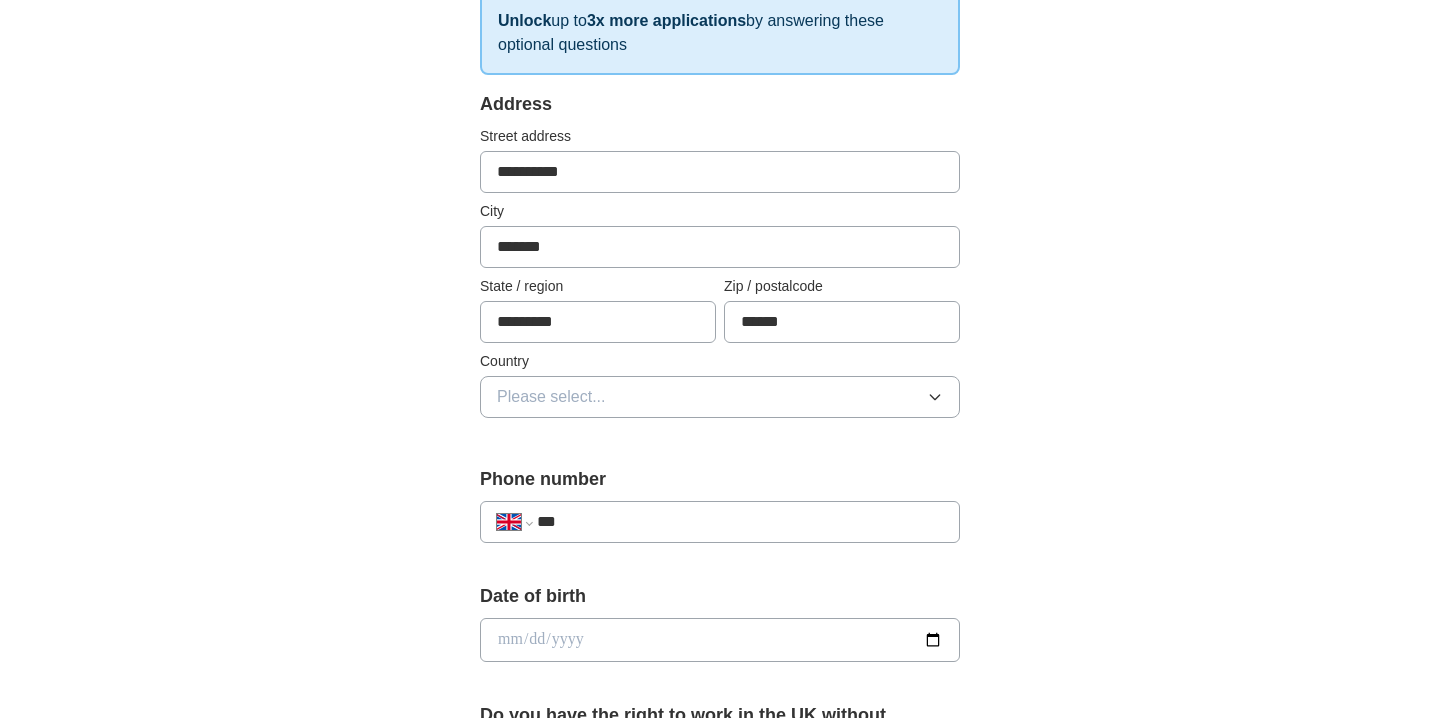 scroll, scrollTop: 466, scrollLeft: 0, axis: vertical 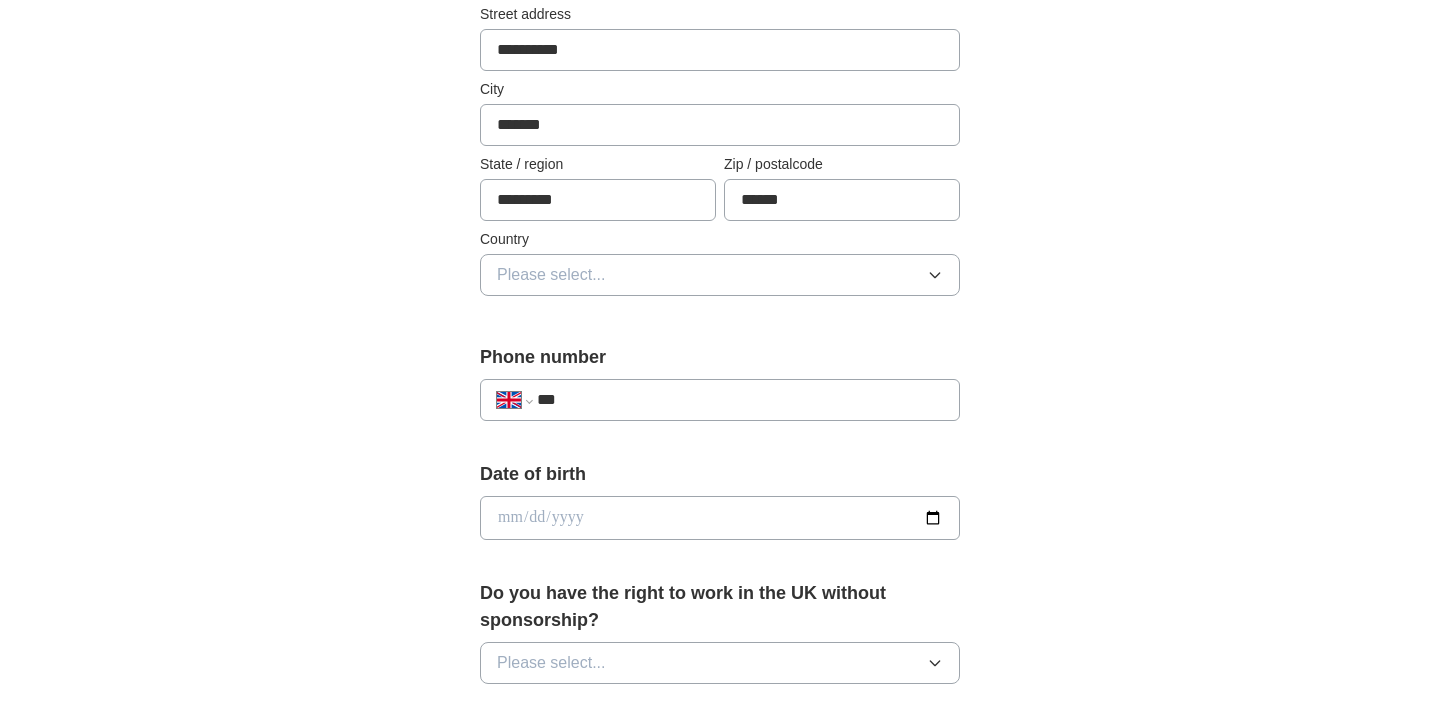 click on "Please select..." at bounding box center [720, 275] 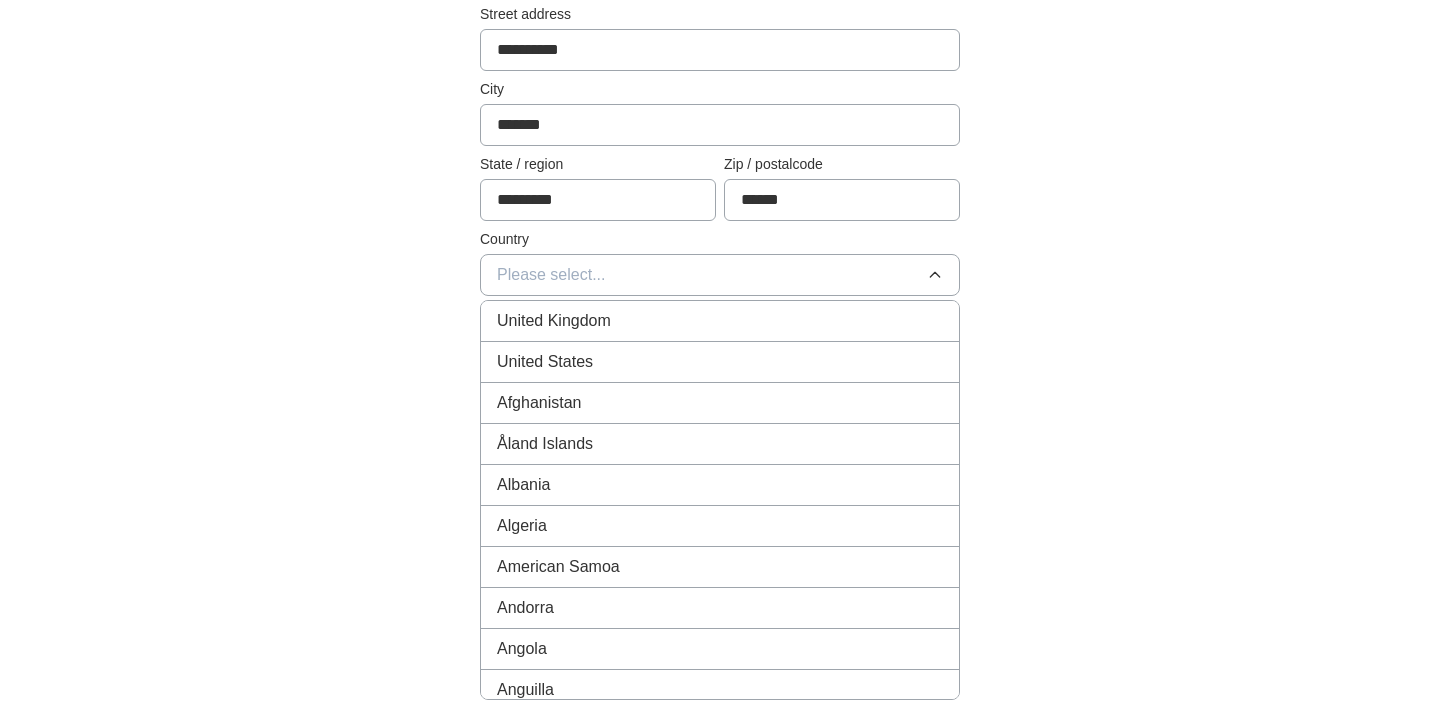 click on "United Kingdom" at bounding box center (720, 321) 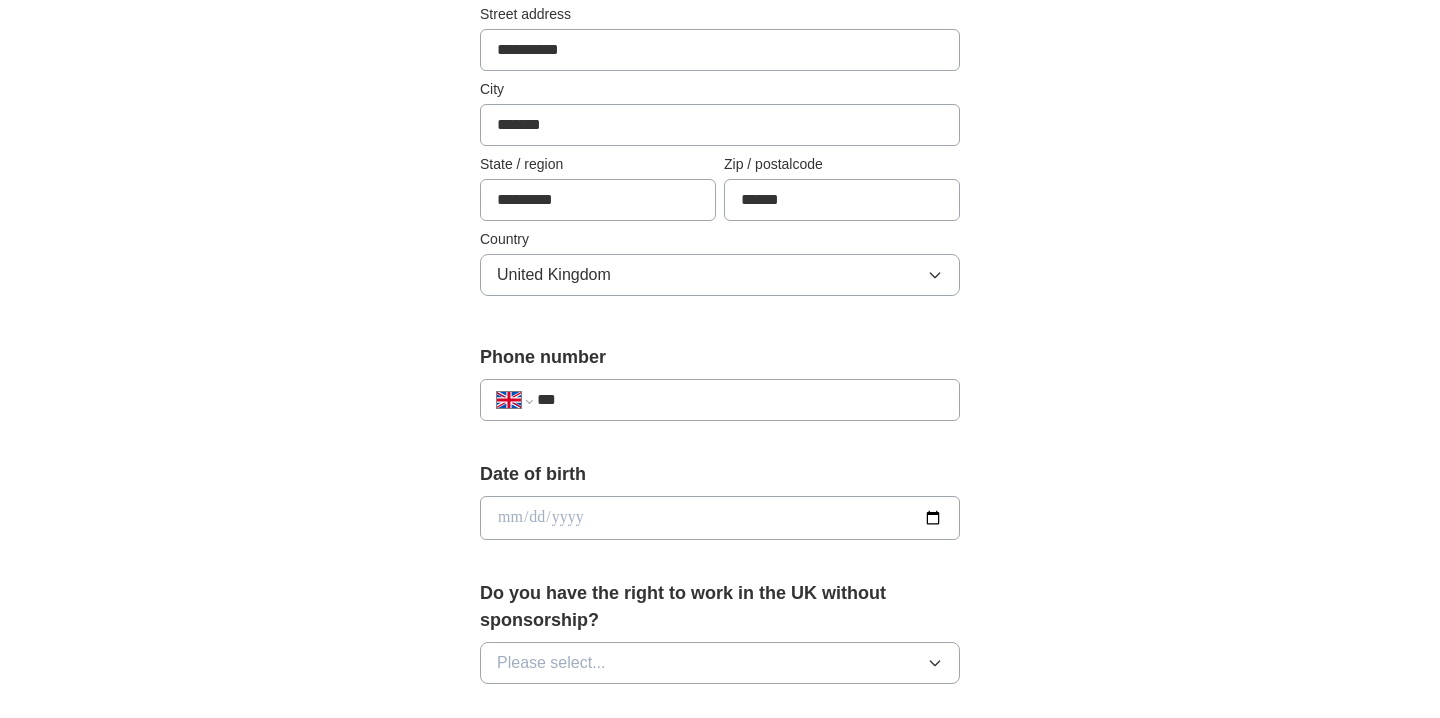 click on "***" at bounding box center [740, 400] 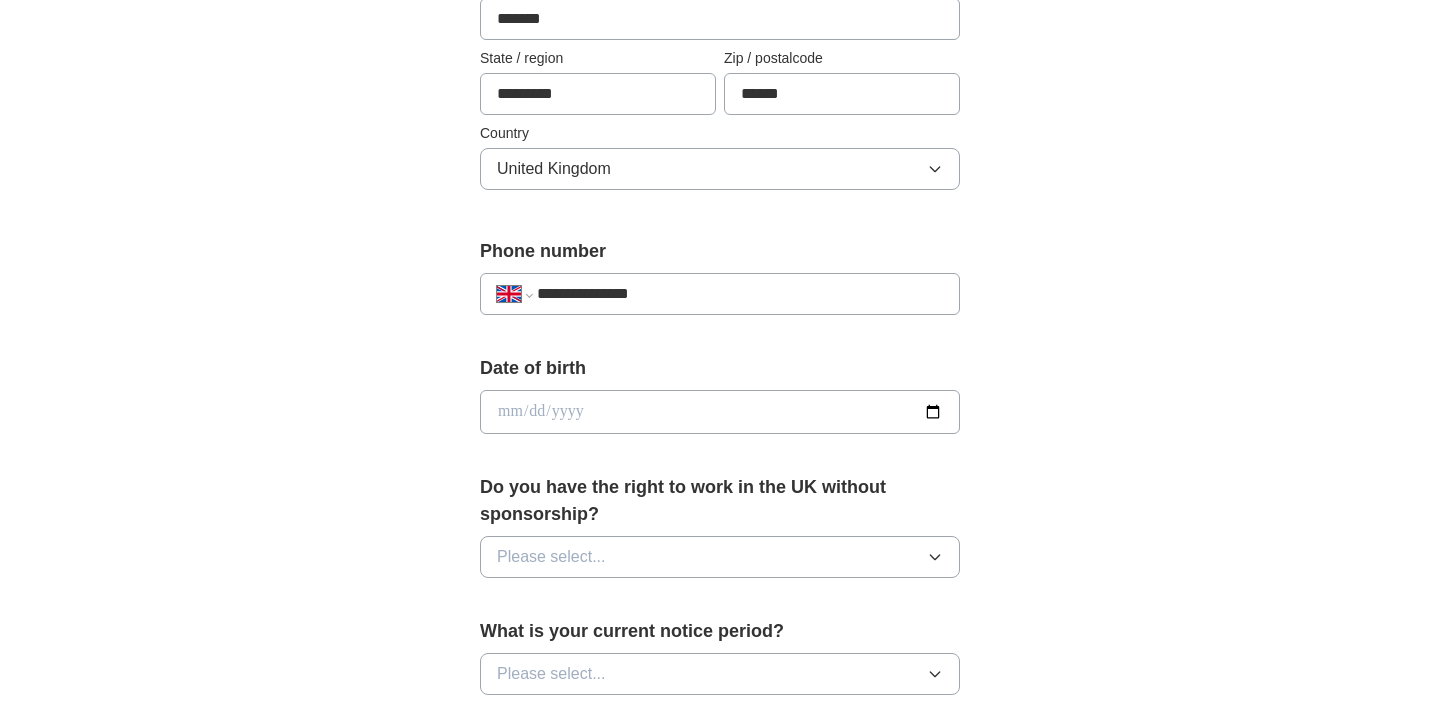 scroll, scrollTop: 686, scrollLeft: 0, axis: vertical 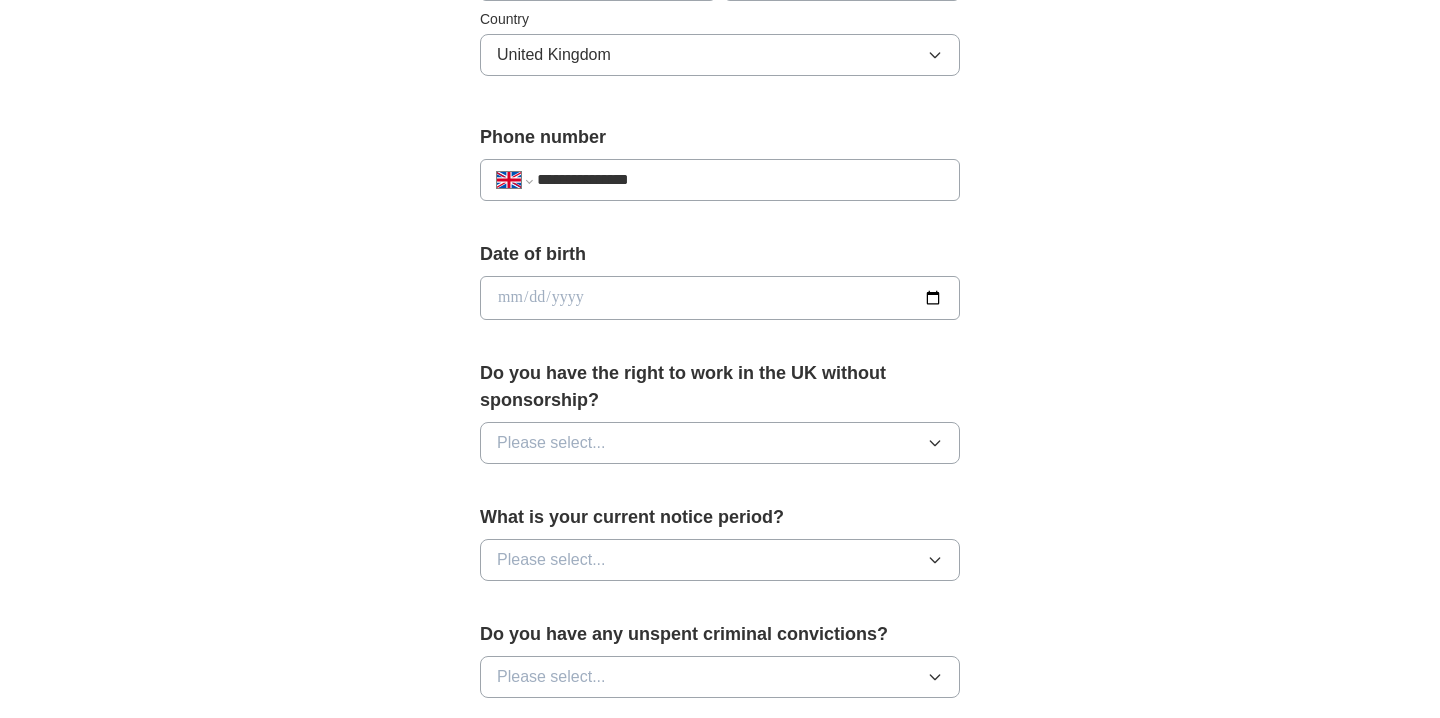 click at bounding box center [720, 298] 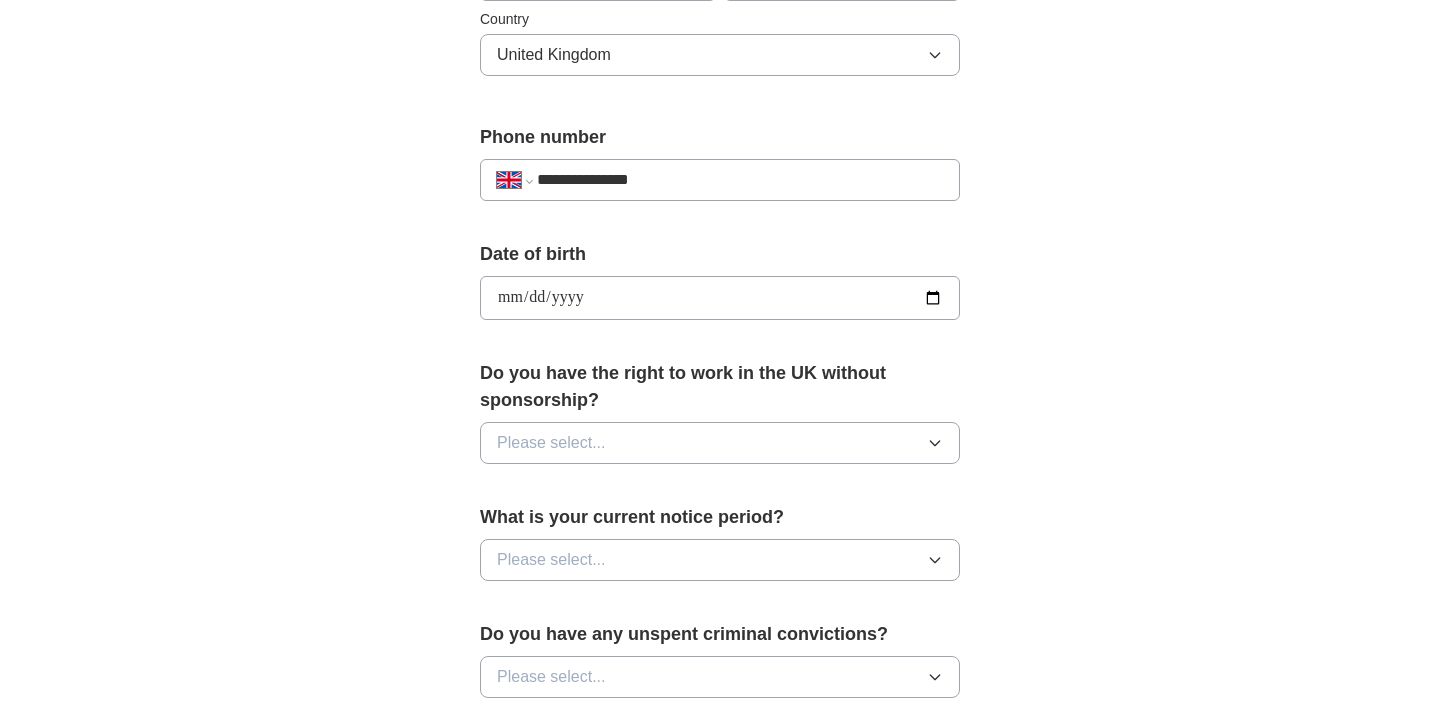 type on "**********" 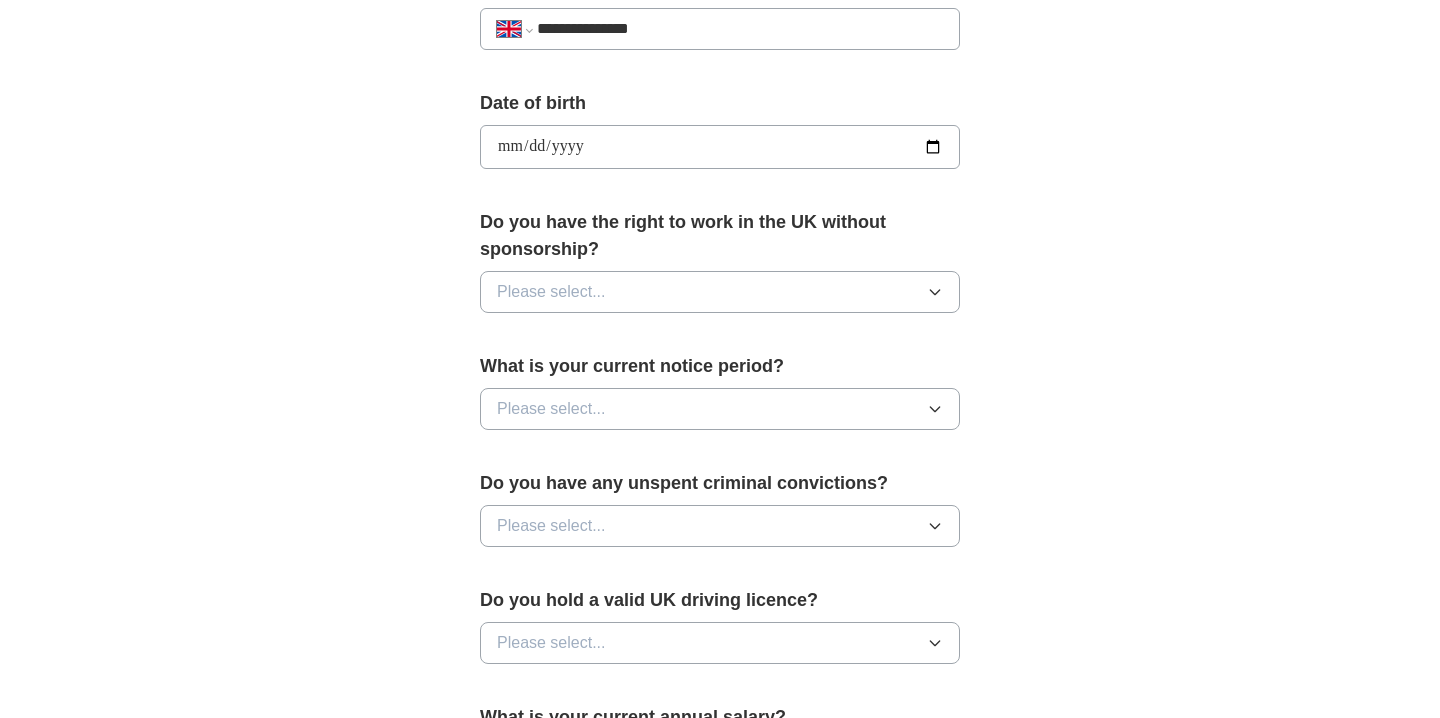 scroll, scrollTop: 848, scrollLeft: 0, axis: vertical 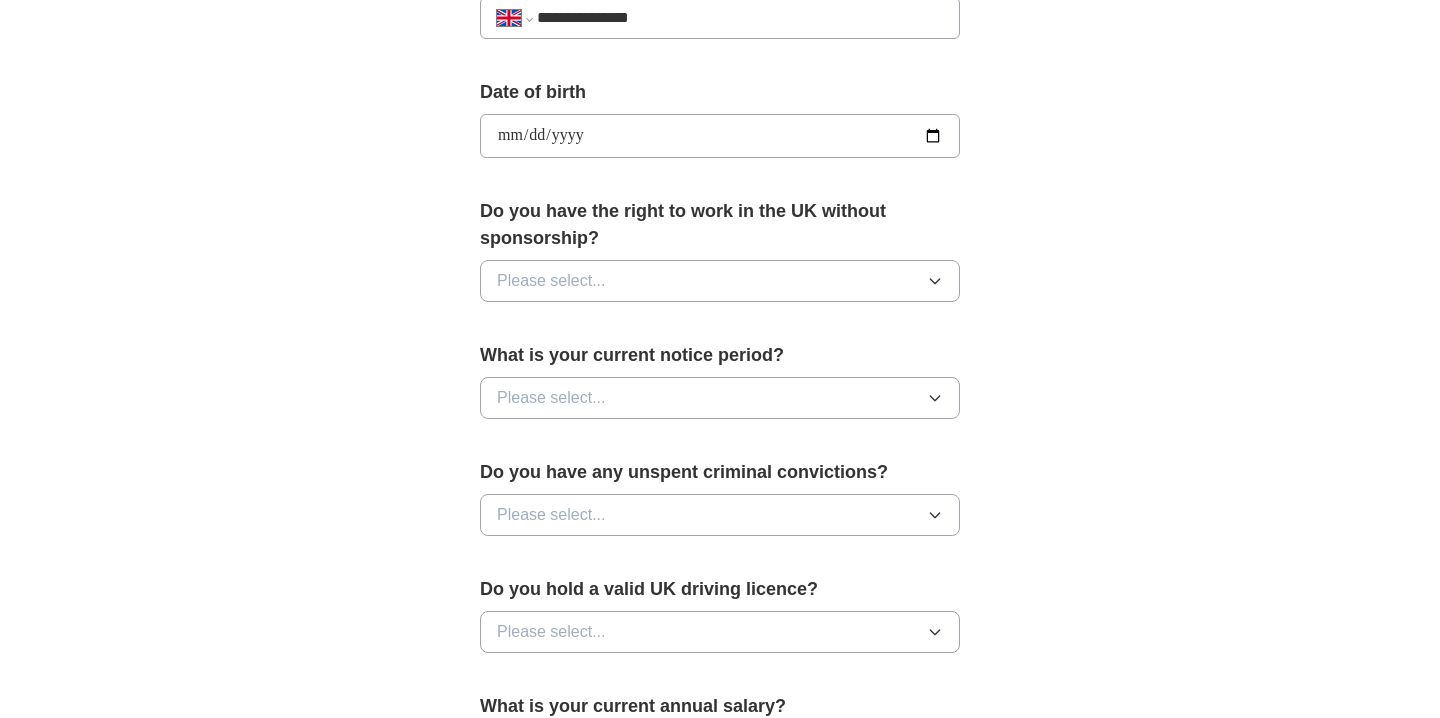 click on "Do you have the right to work in the UK without sponsorship? Please select..." at bounding box center [720, 258] 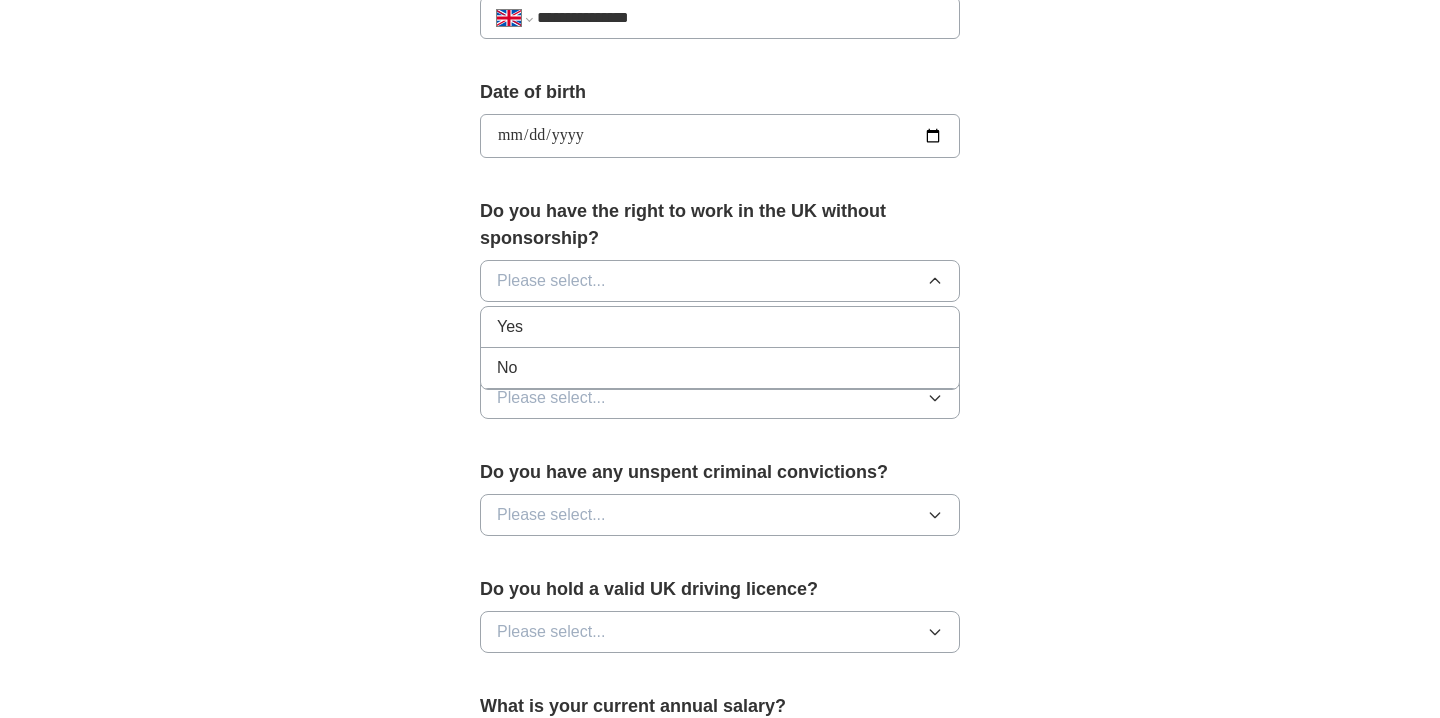 click on "Yes" at bounding box center [720, 327] 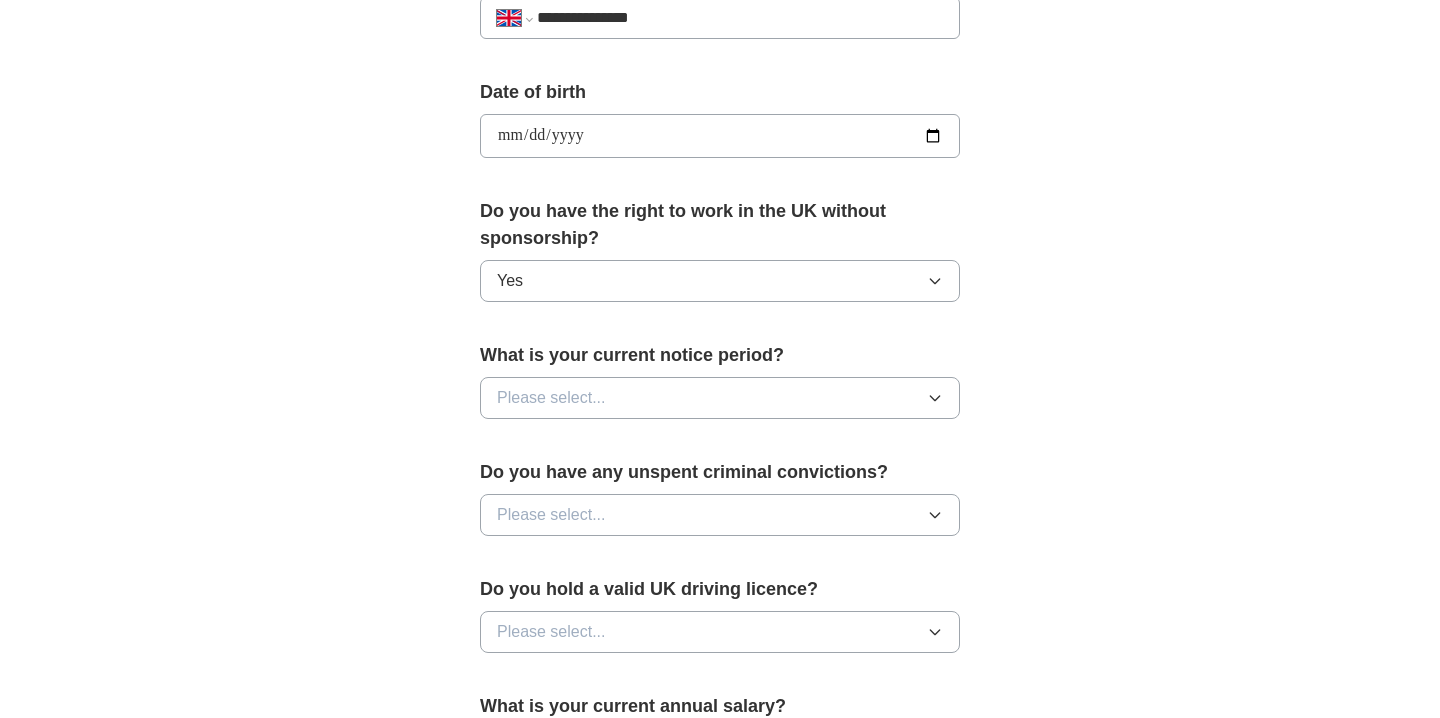 click on "Please select..." at bounding box center [720, 398] 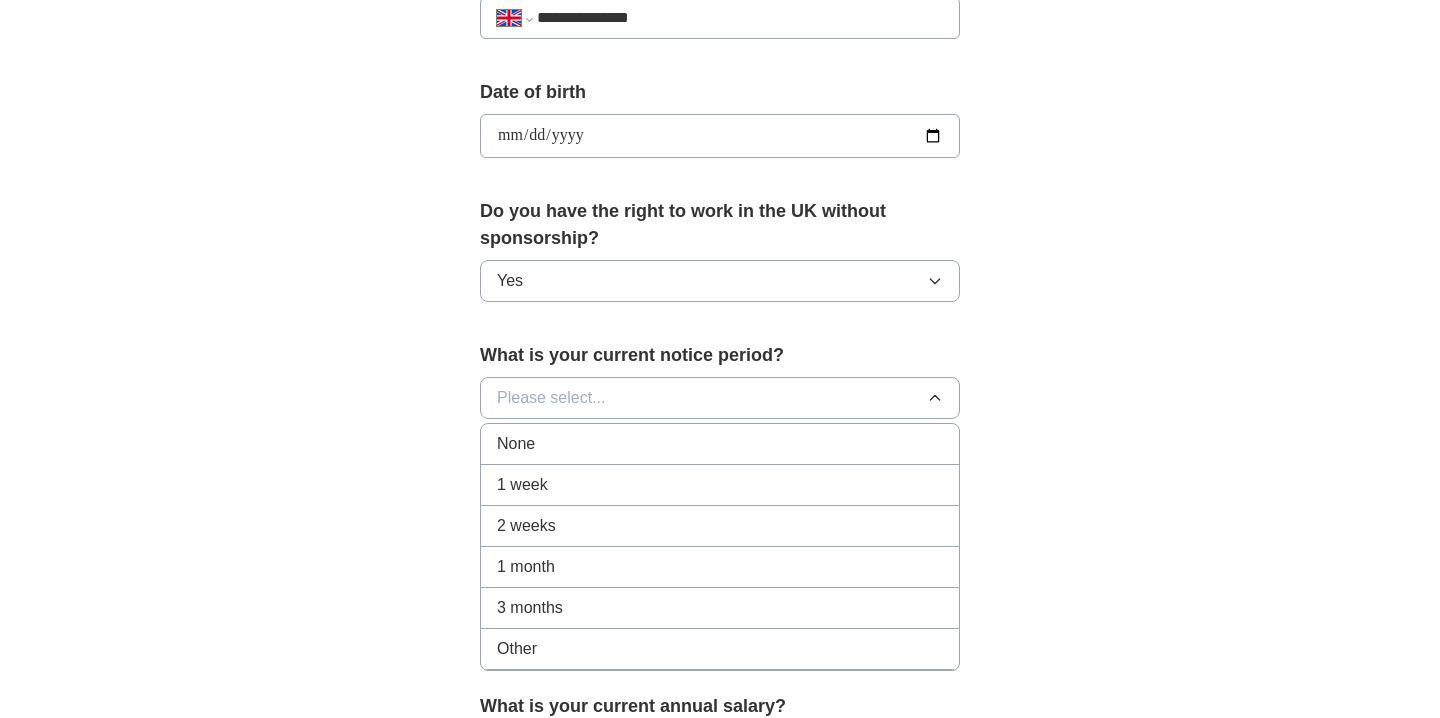 click on "None" at bounding box center (720, 444) 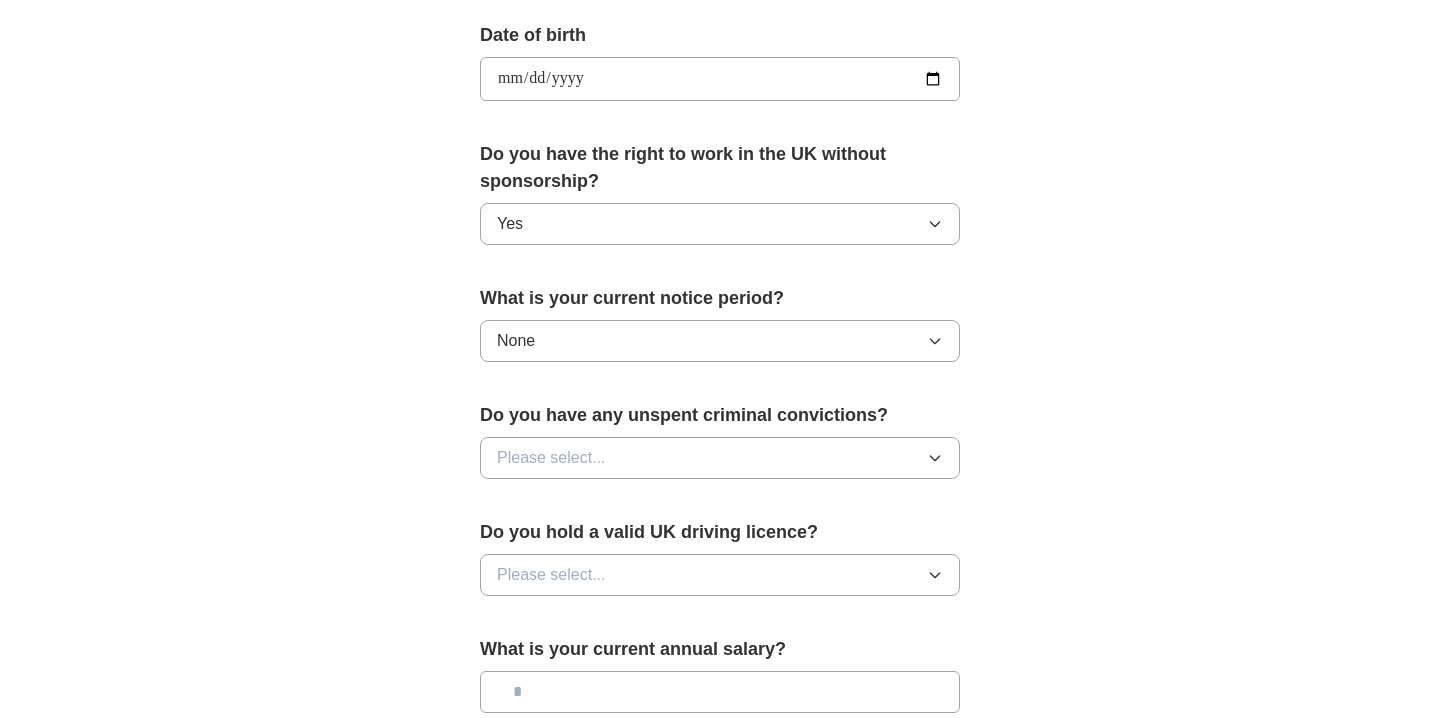 scroll, scrollTop: 956, scrollLeft: 0, axis: vertical 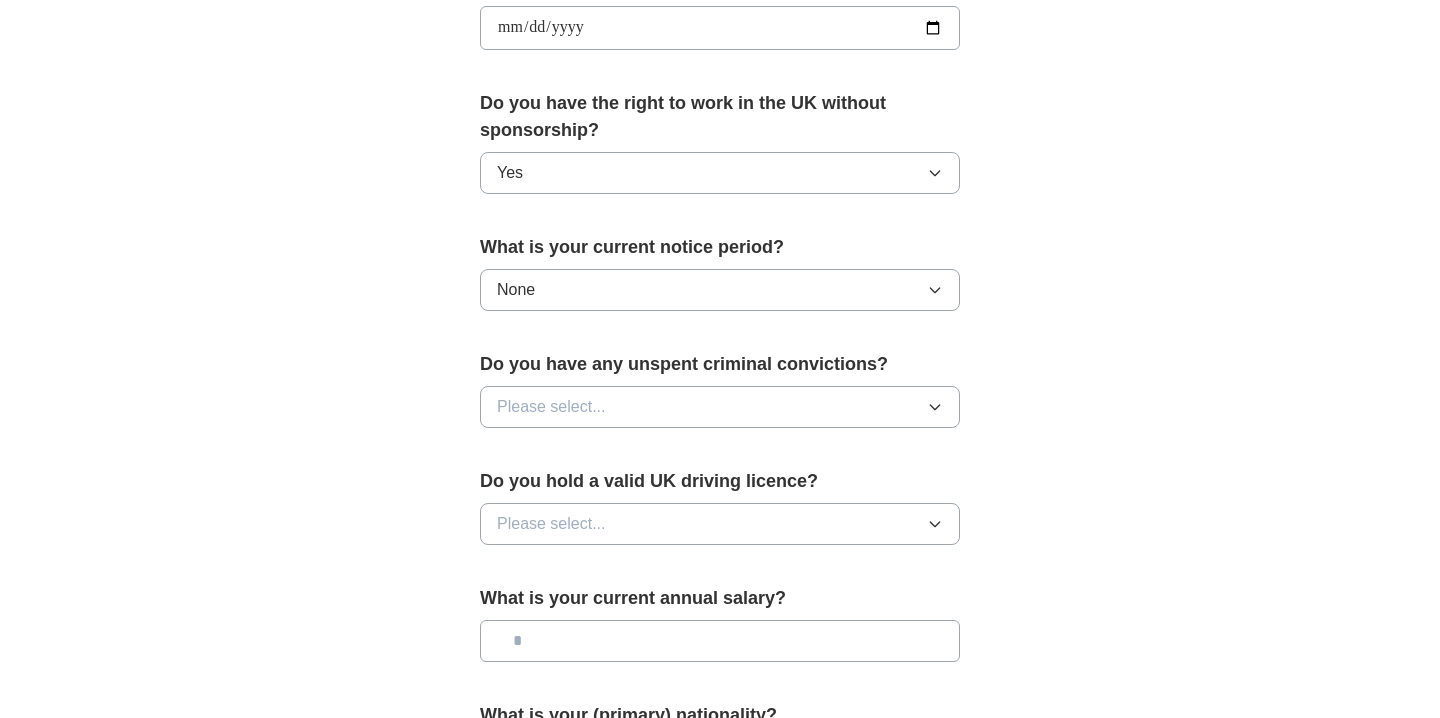 click on "Please select..." at bounding box center [720, 407] 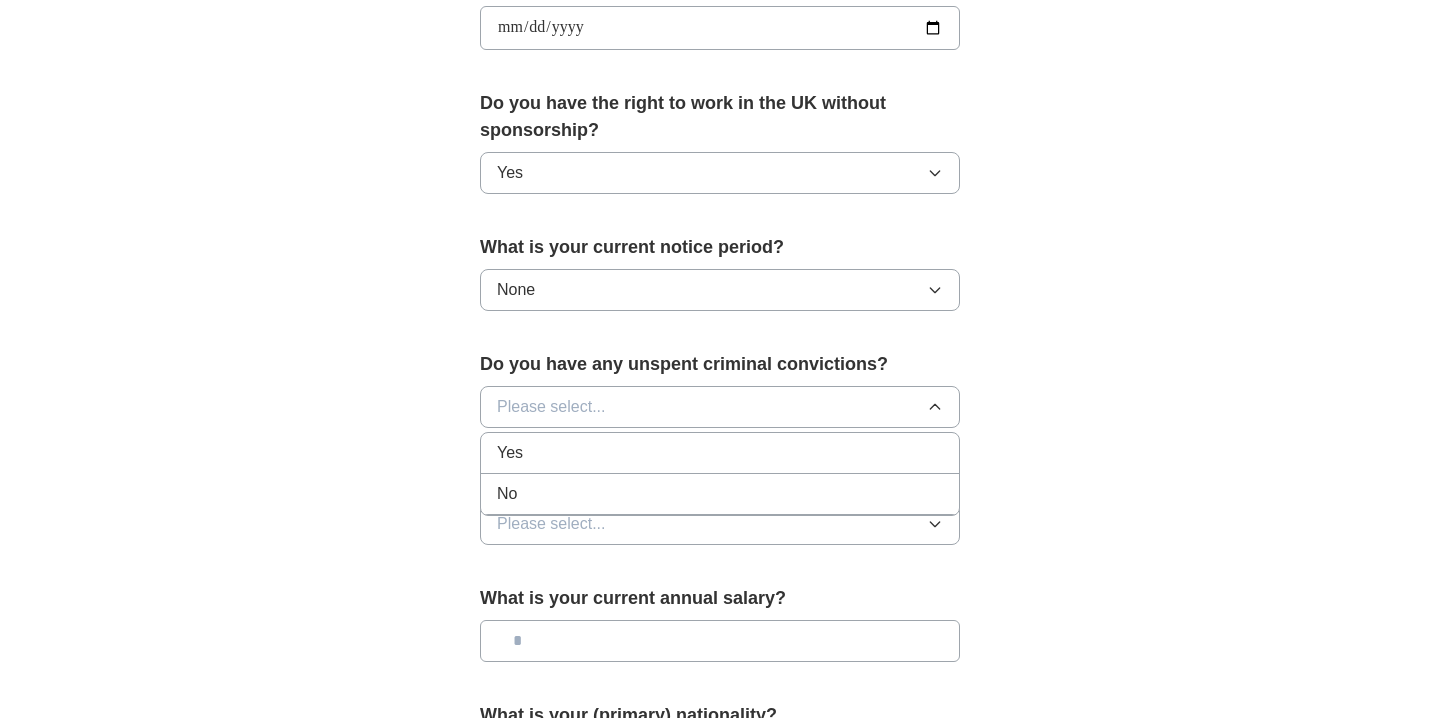 click on "No" at bounding box center [720, 494] 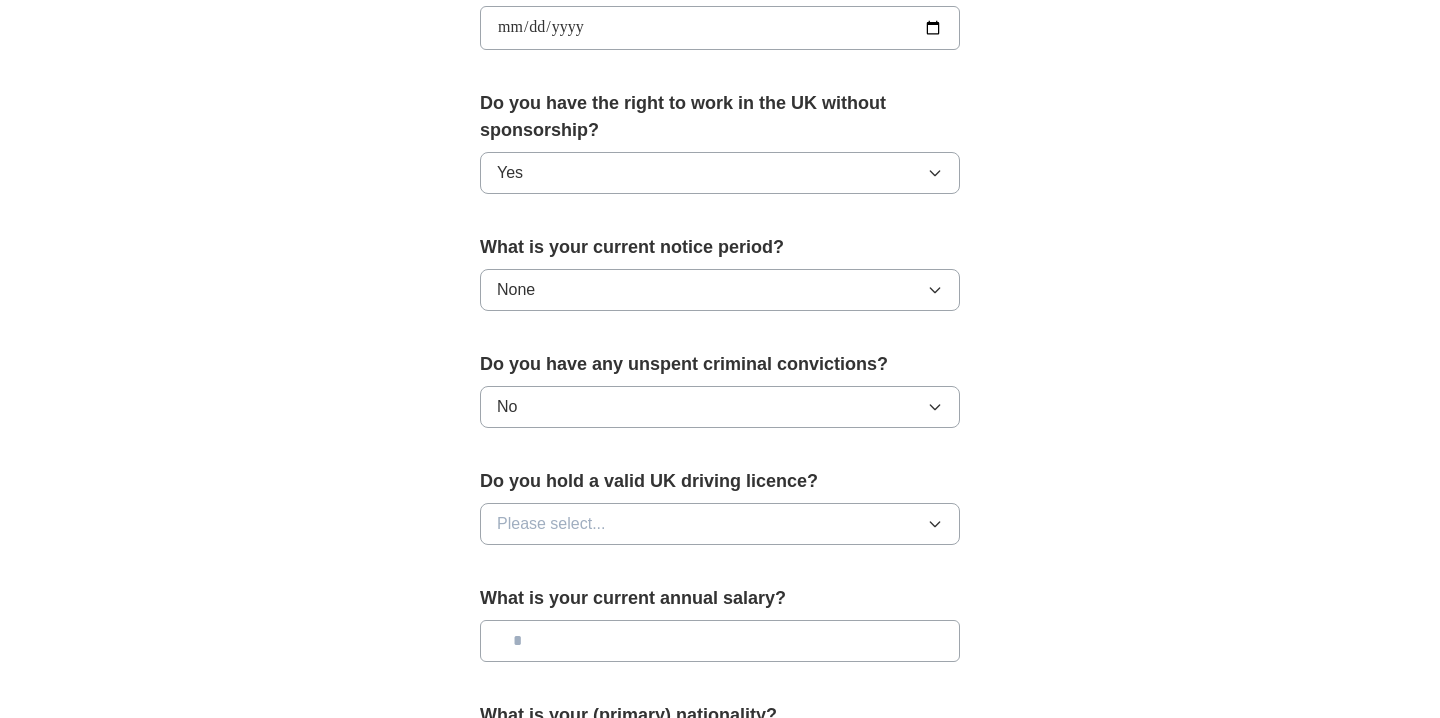 scroll, scrollTop: 1194, scrollLeft: 0, axis: vertical 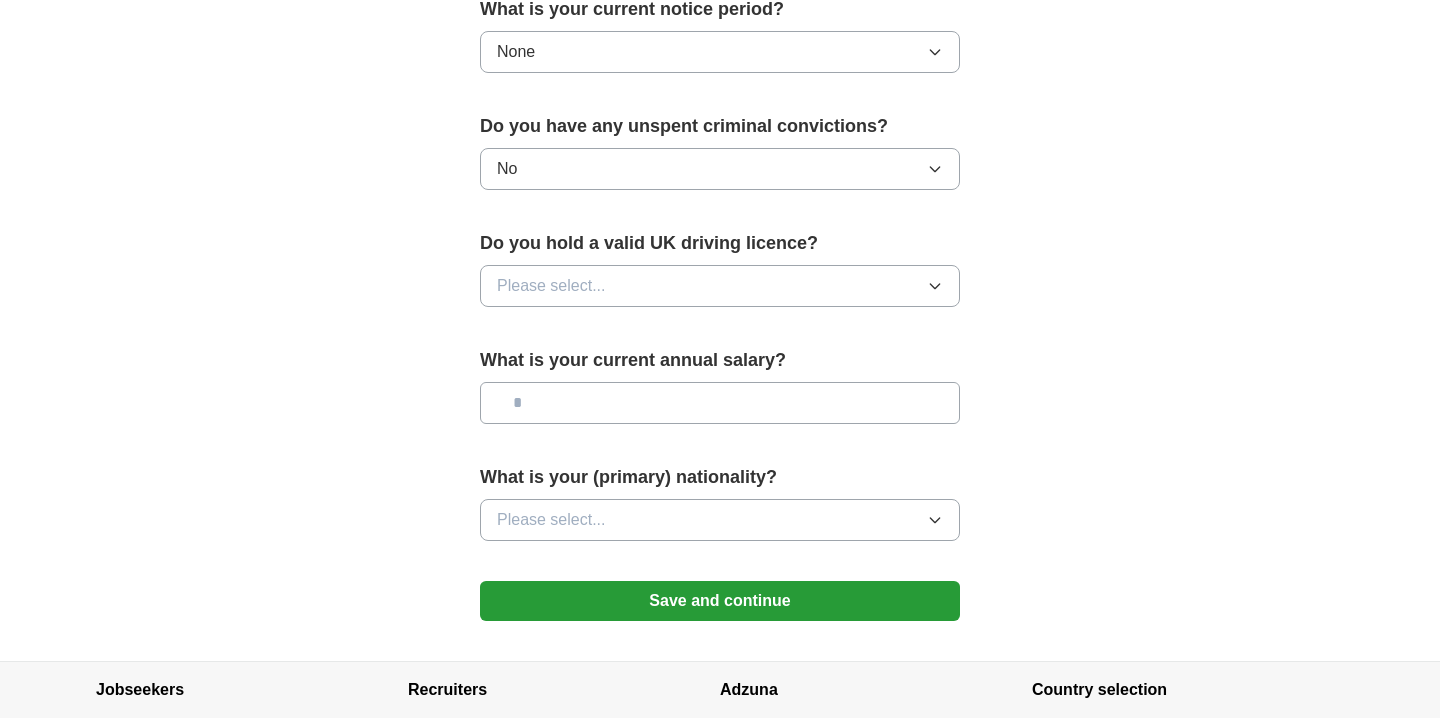click on "Please select..." at bounding box center [720, 286] 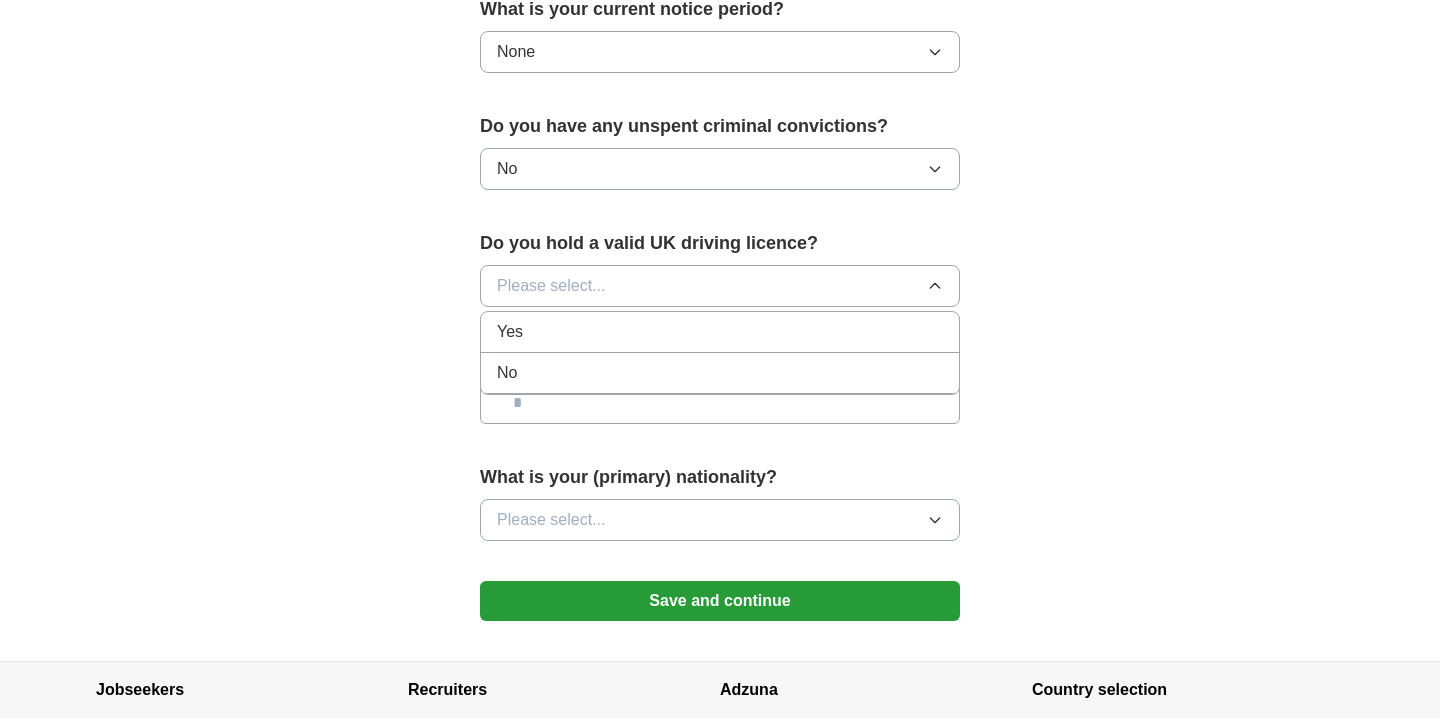 click on "No" at bounding box center [720, 373] 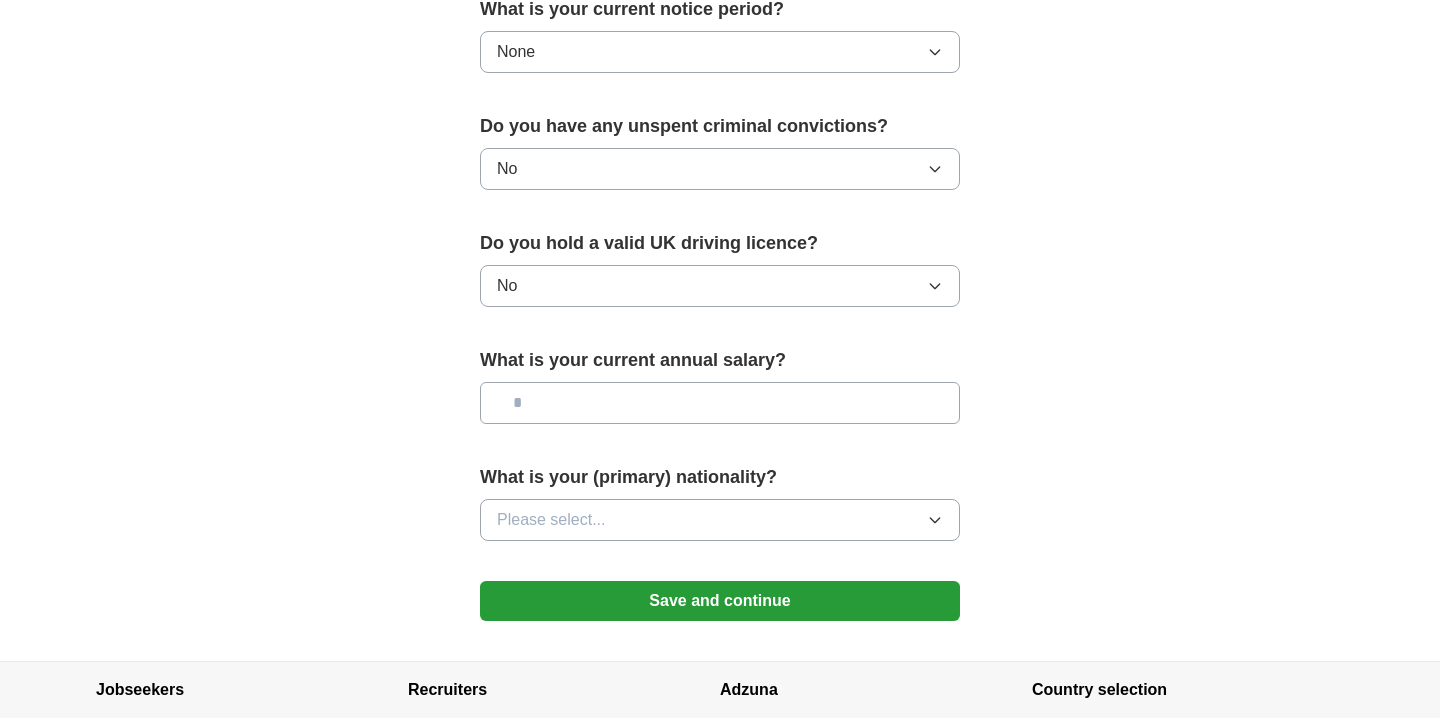 click at bounding box center (720, 403) 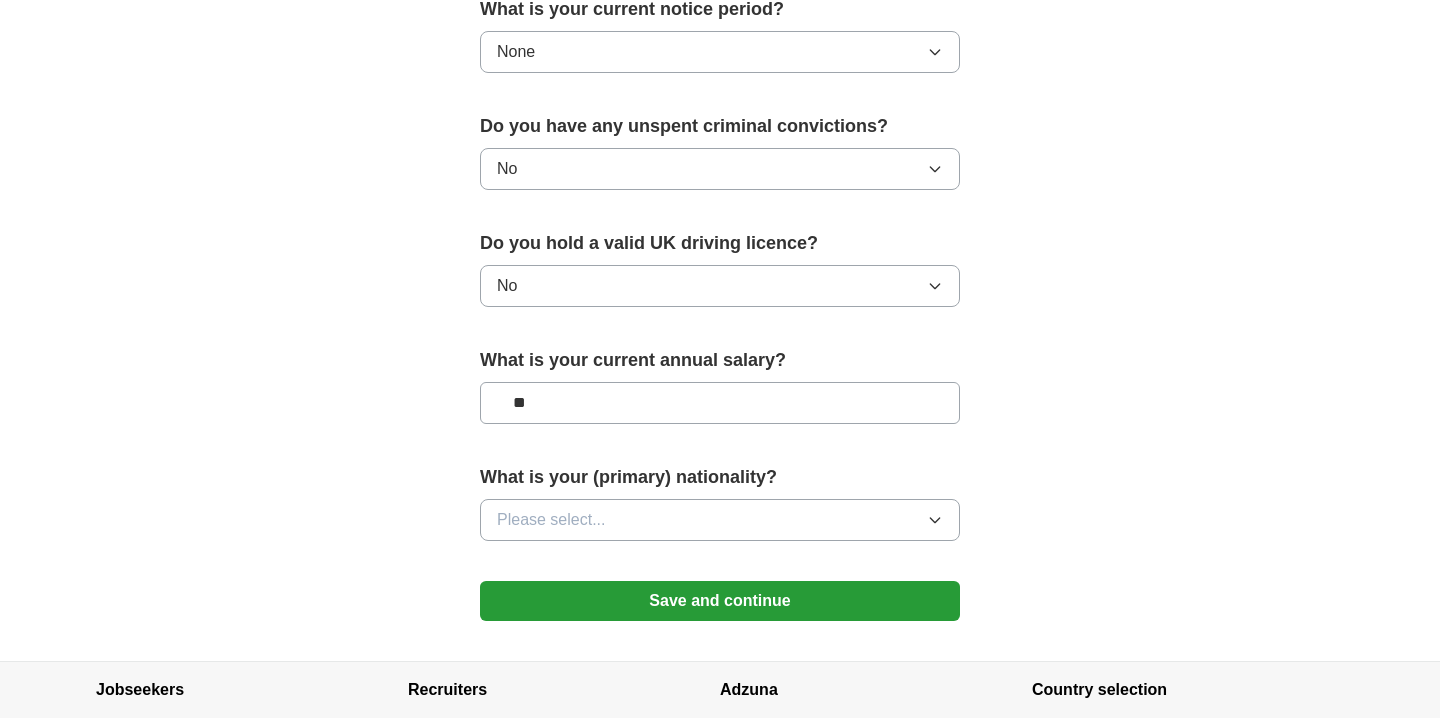 type on "**" 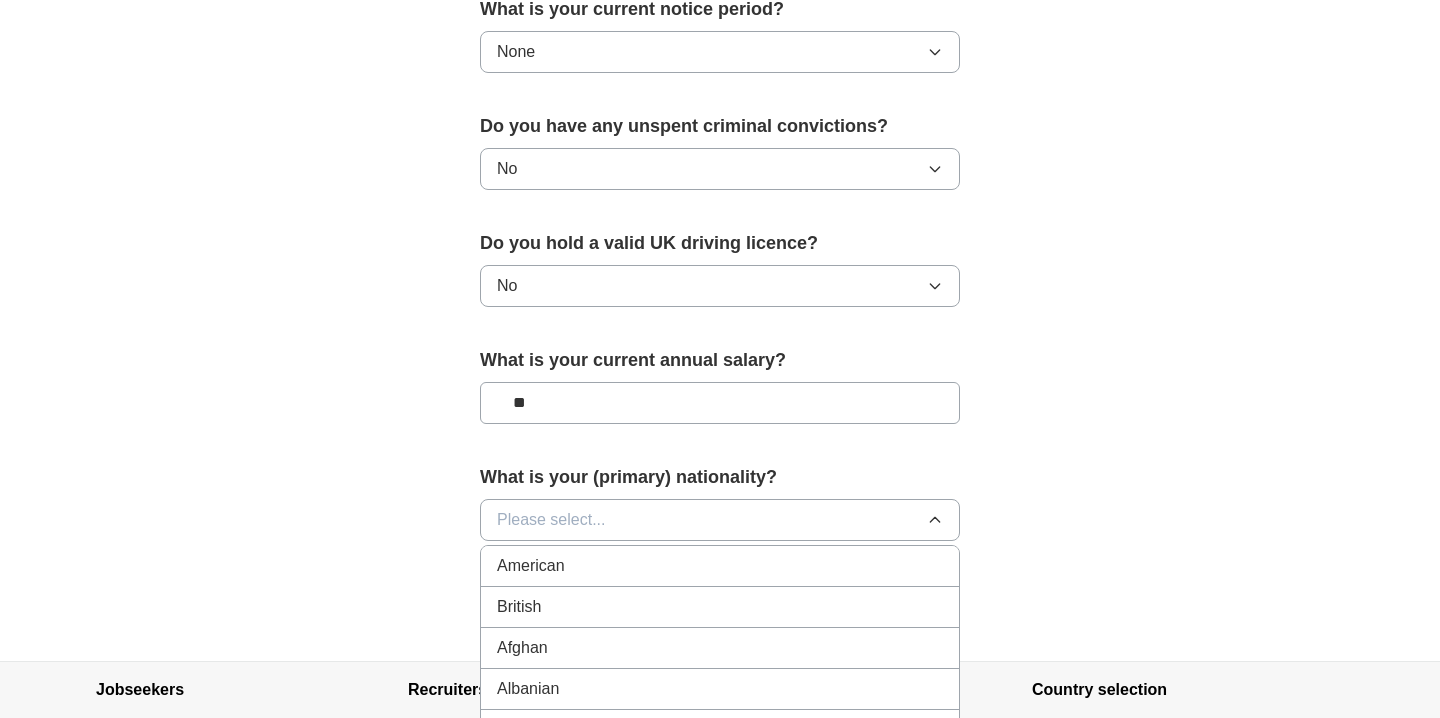 scroll, scrollTop: 1196, scrollLeft: 0, axis: vertical 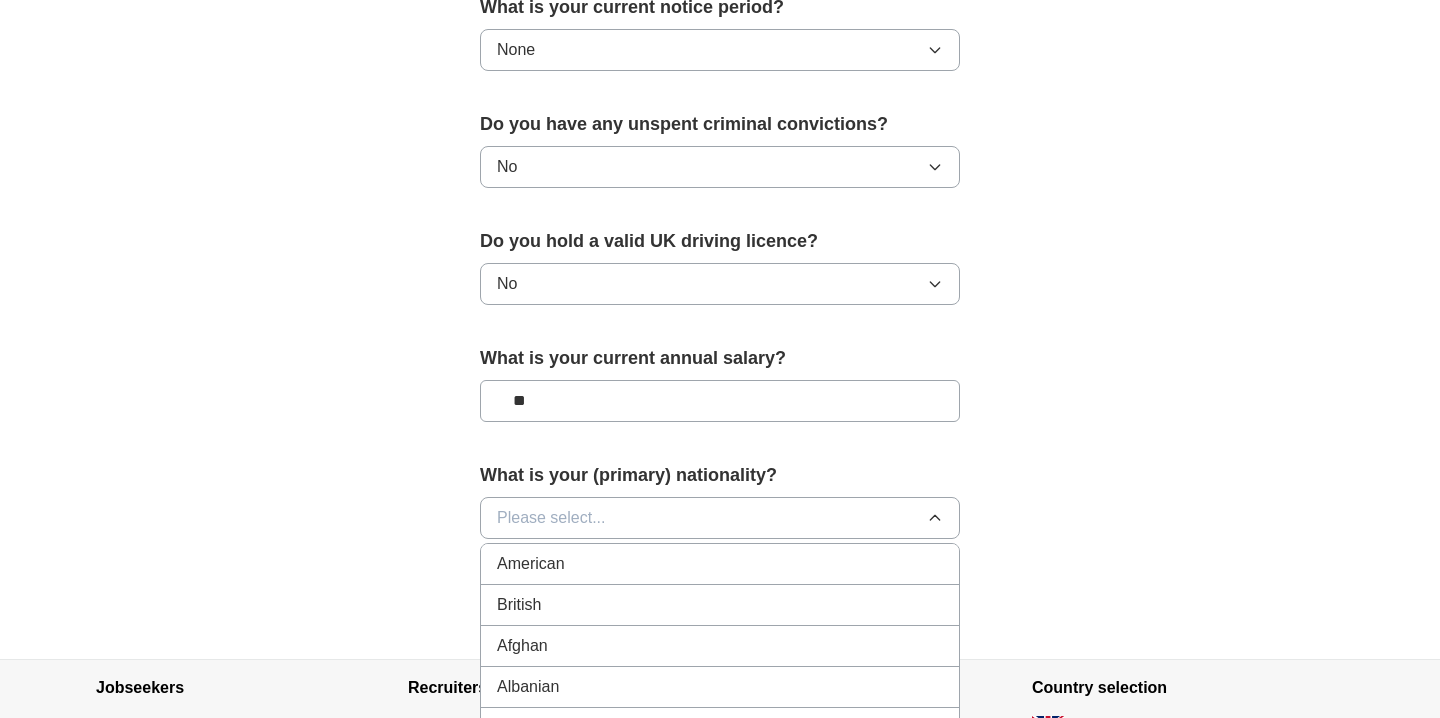 click on "British" at bounding box center (720, 605) 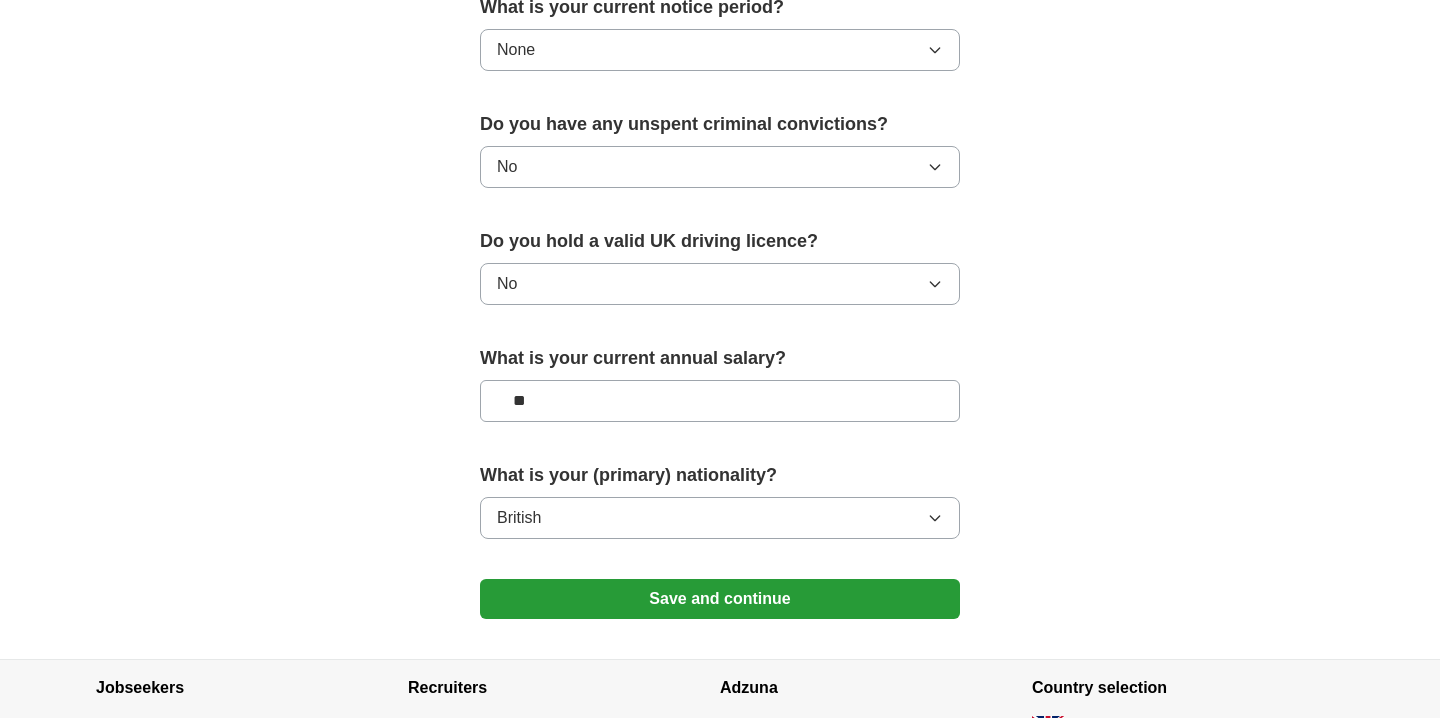click on "Save and continue" at bounding box center [720, 599] 